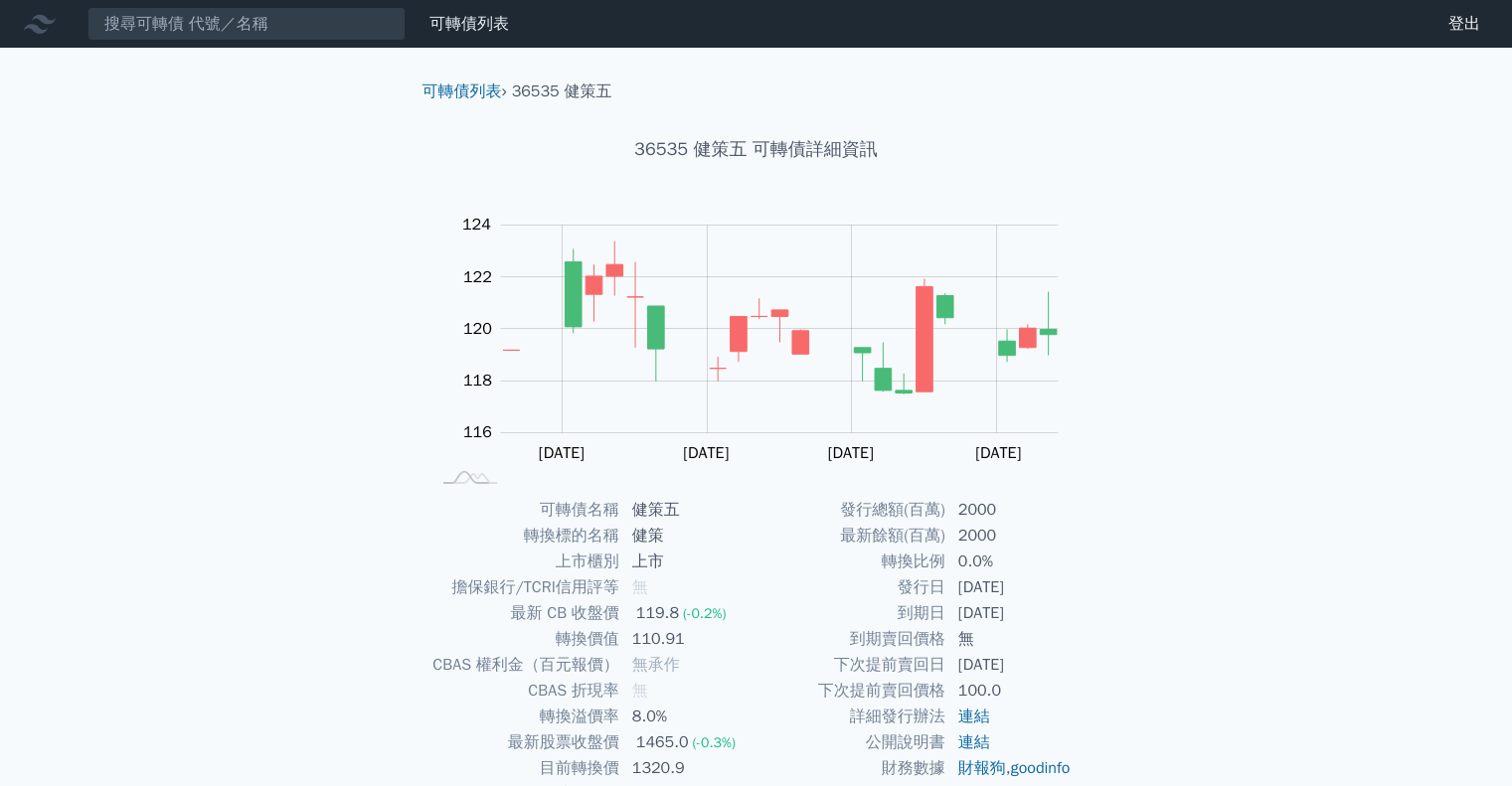 scroll, scrollTop: 0, scrollLeft: 0, axis: both 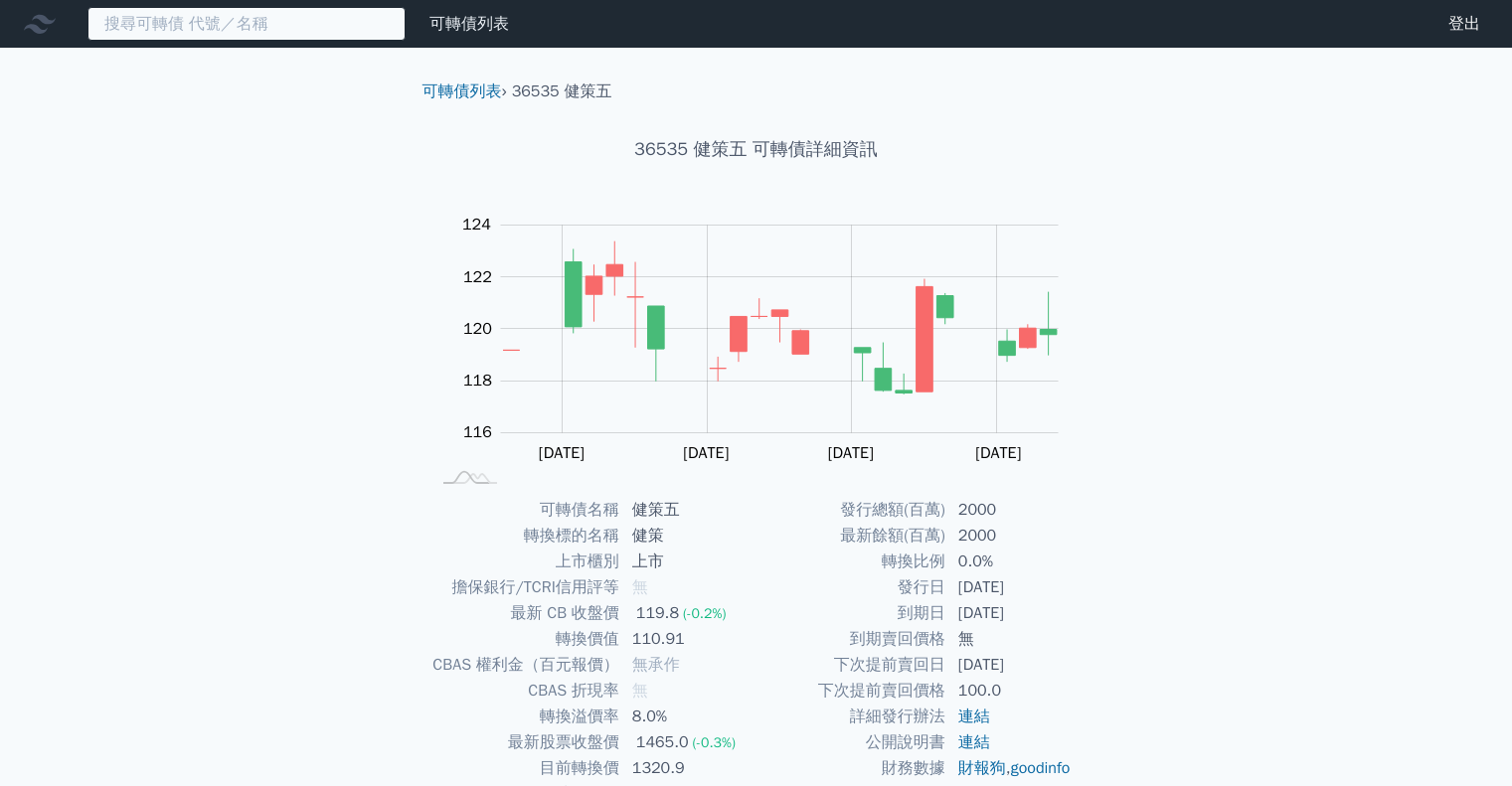 click at bounding box center [247, 24] 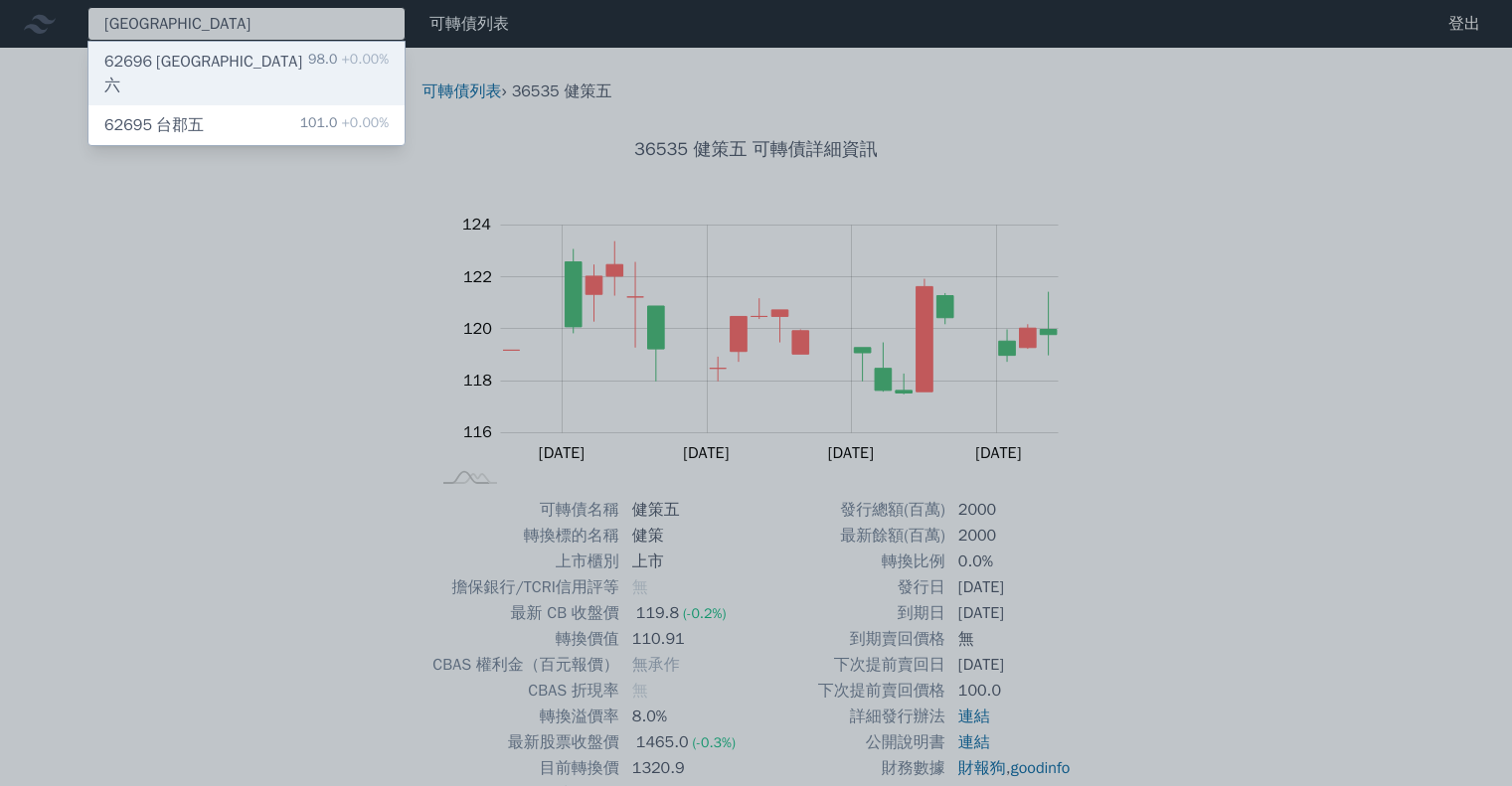 type on "[GEOGRAPHIC_DATA]" 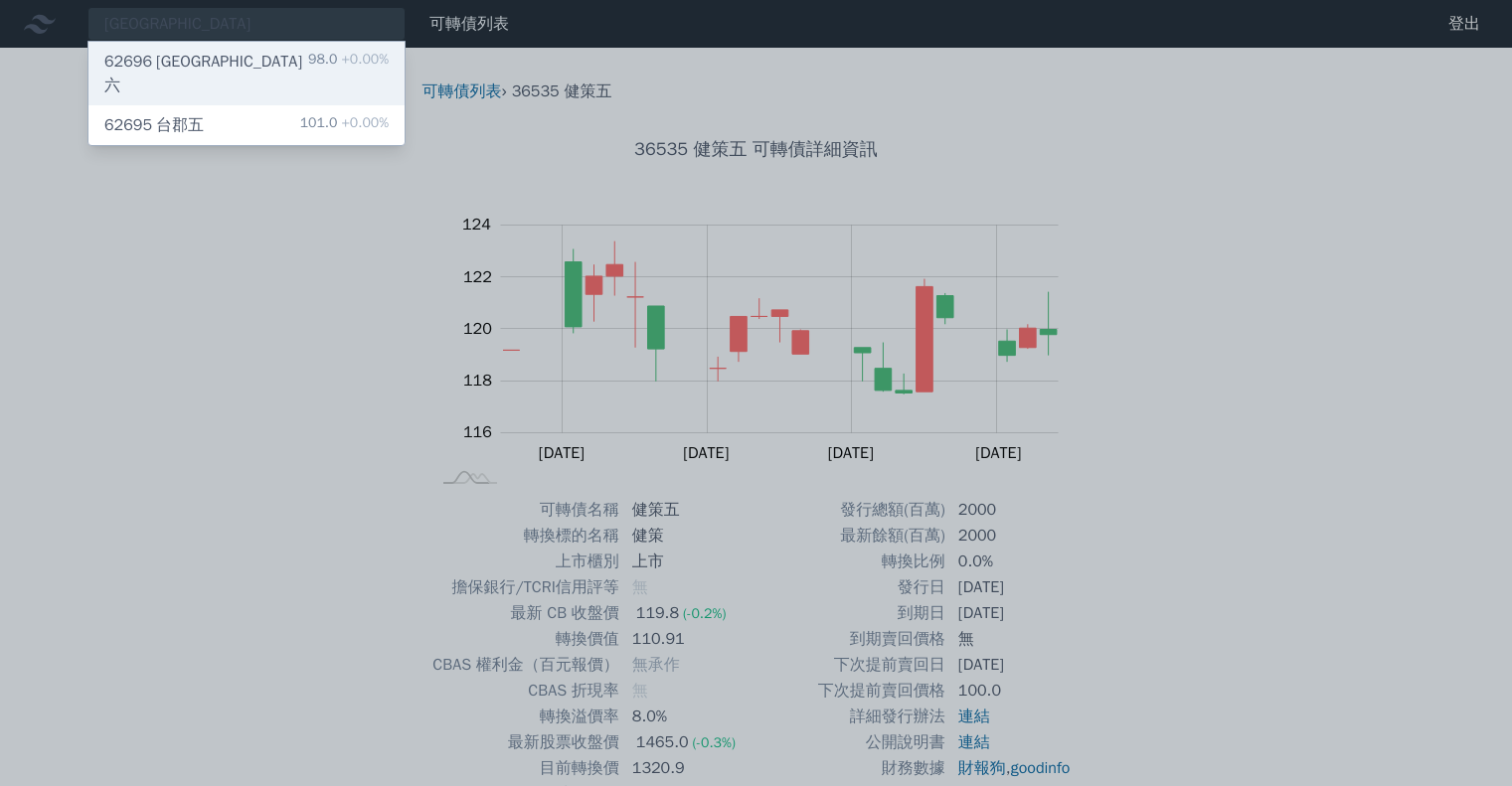 click on "62696 台郡六
98.0 +0.00%" at bounding box center (247, 74) 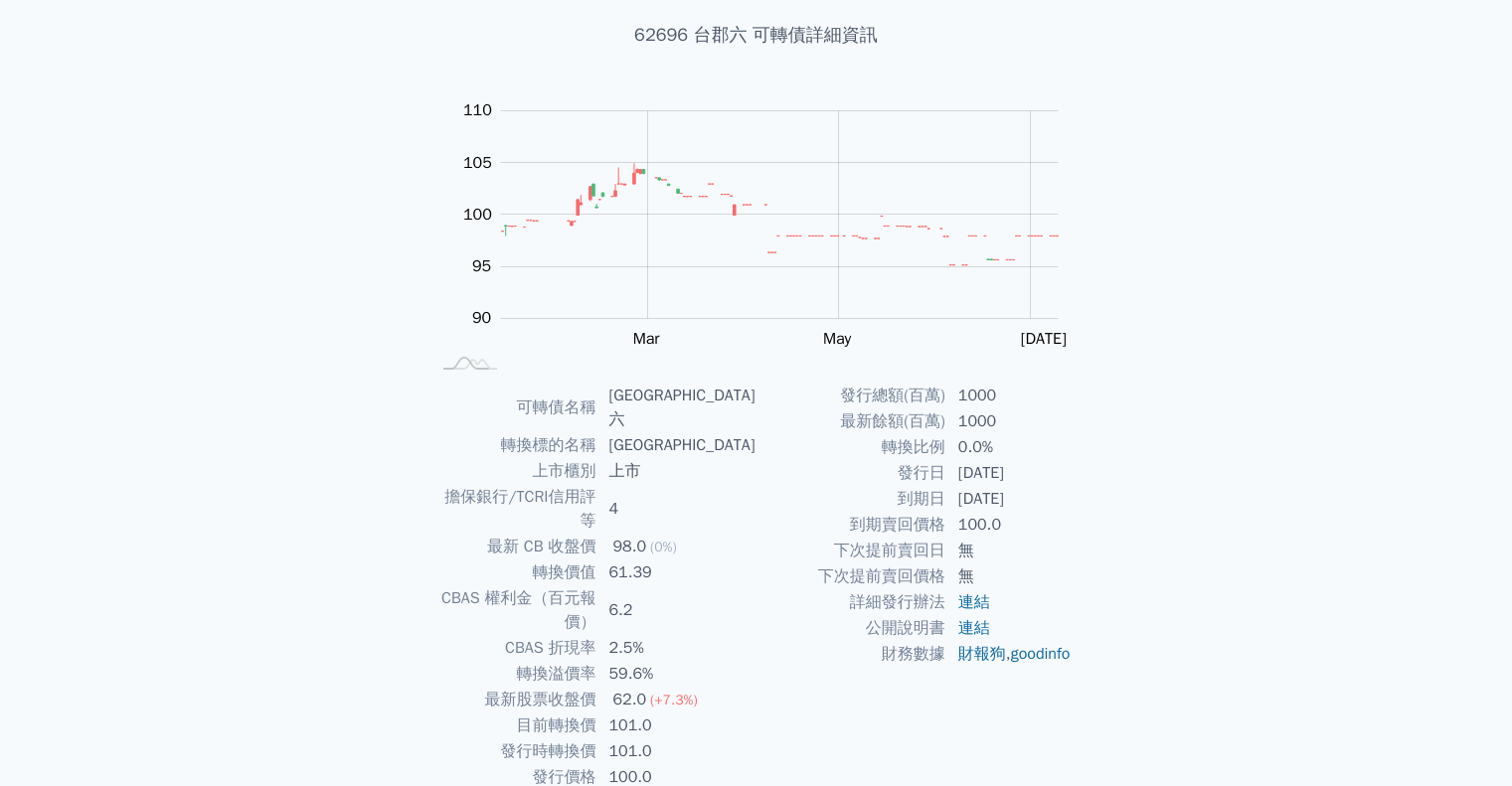 scroll, scrollTop: 134, scrollLeft: 0, axis: vertical 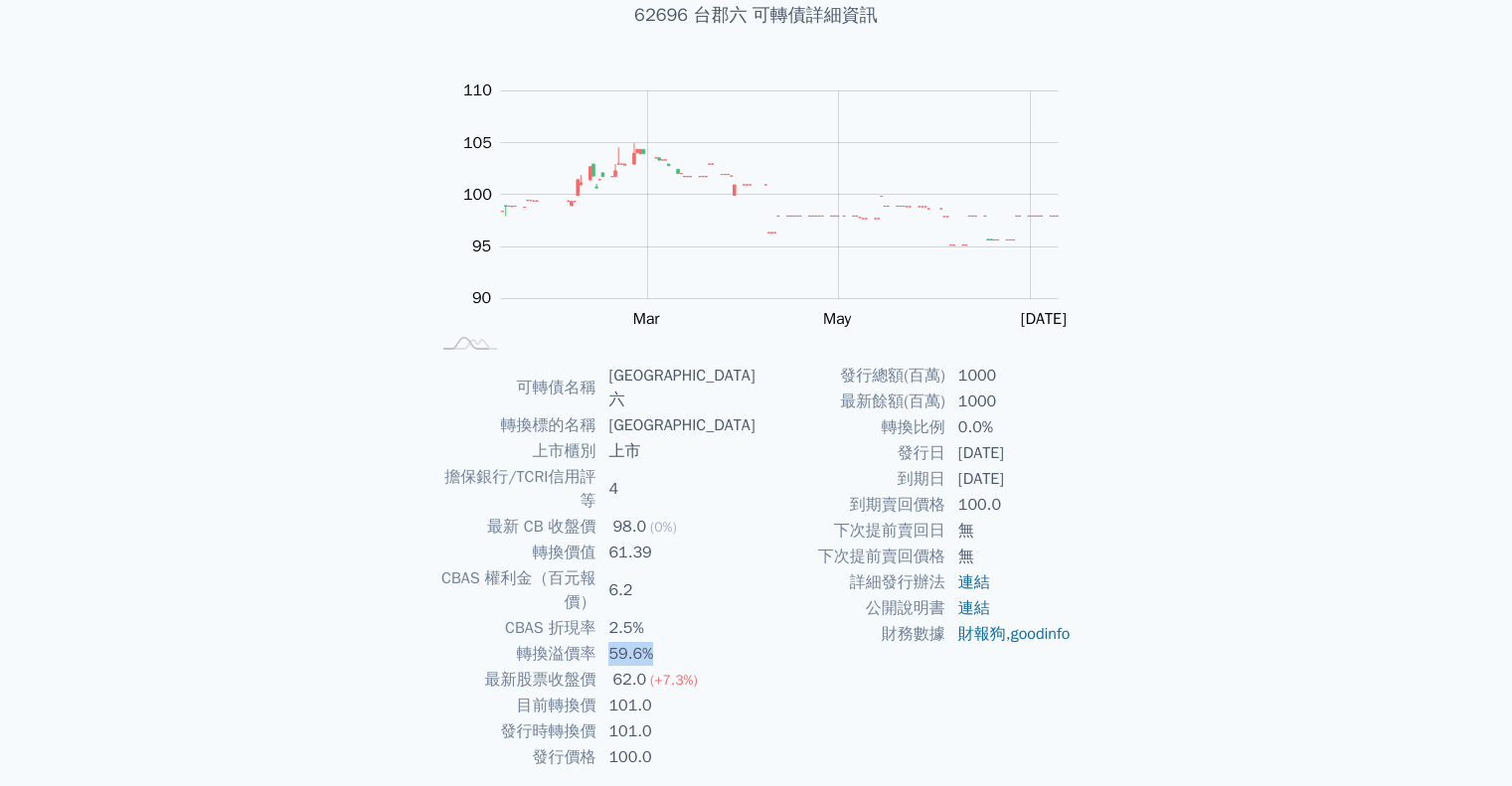 drag, startPoint x: 680, startPoint y: 578, endPoint x: 634, endPoint y: 584, distance: 46.389654 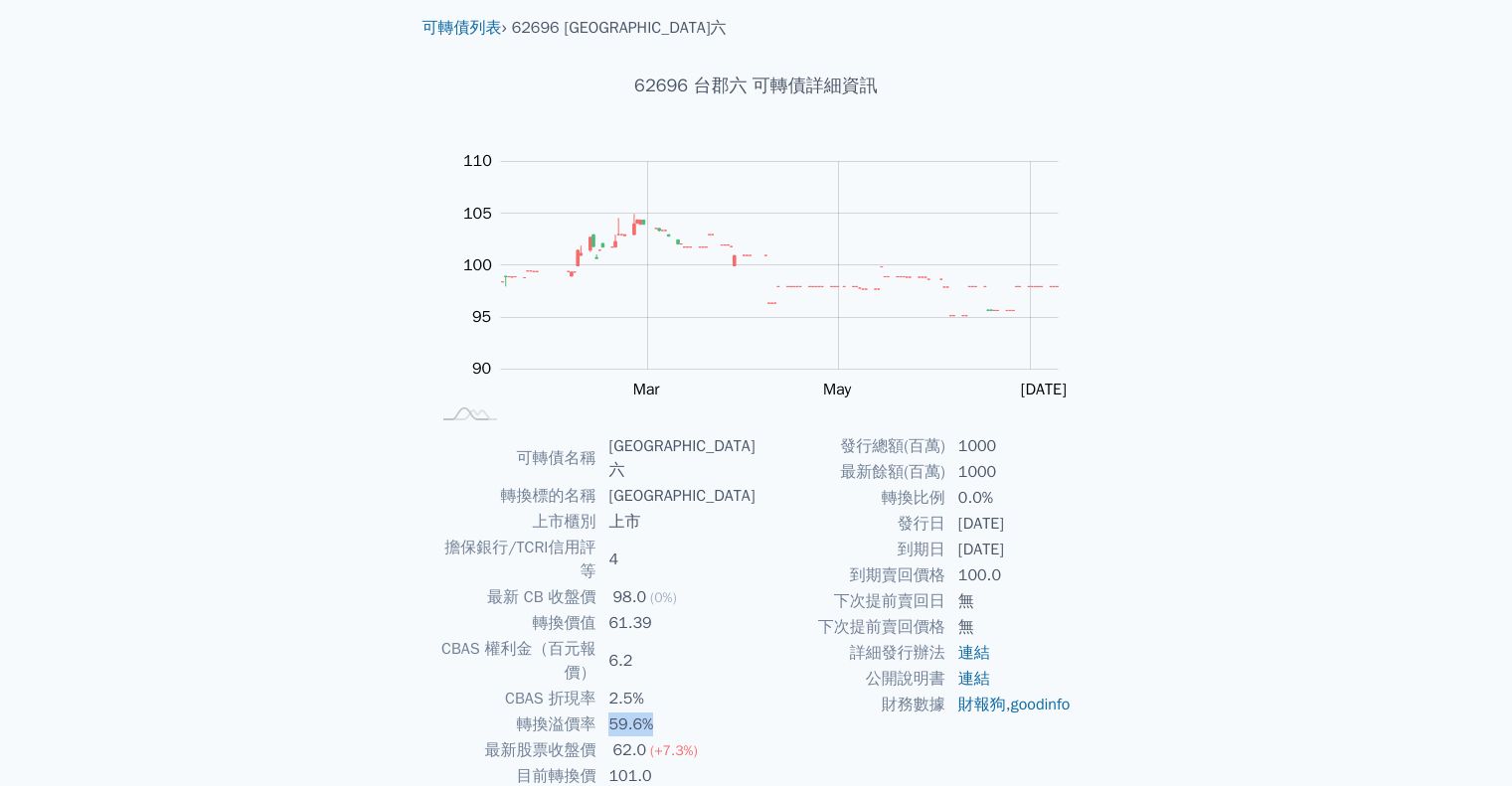 scroll, scrollTop: 0, scrollLeft: 0, axis: both 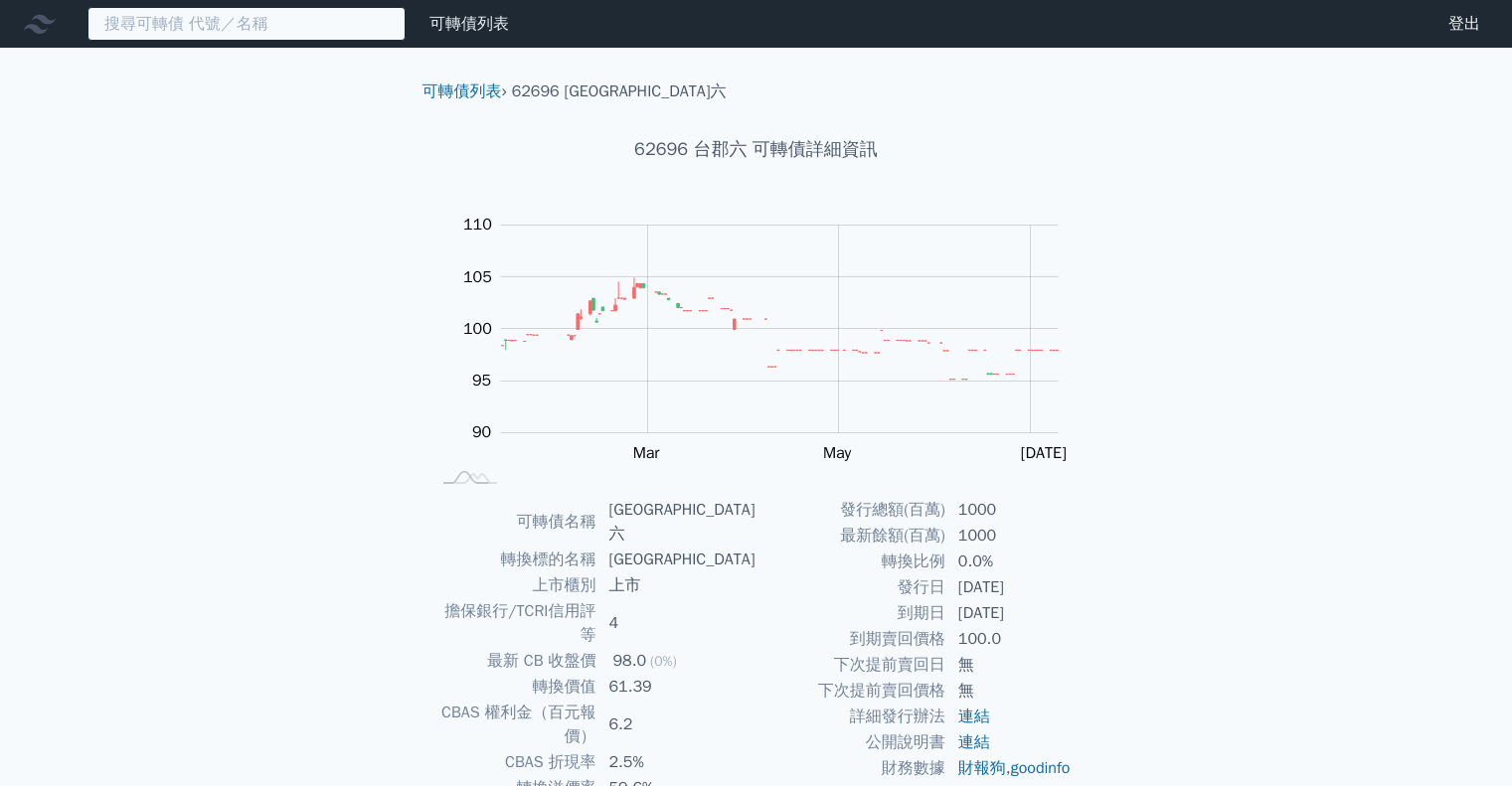 click at bounding box center (247, 24) 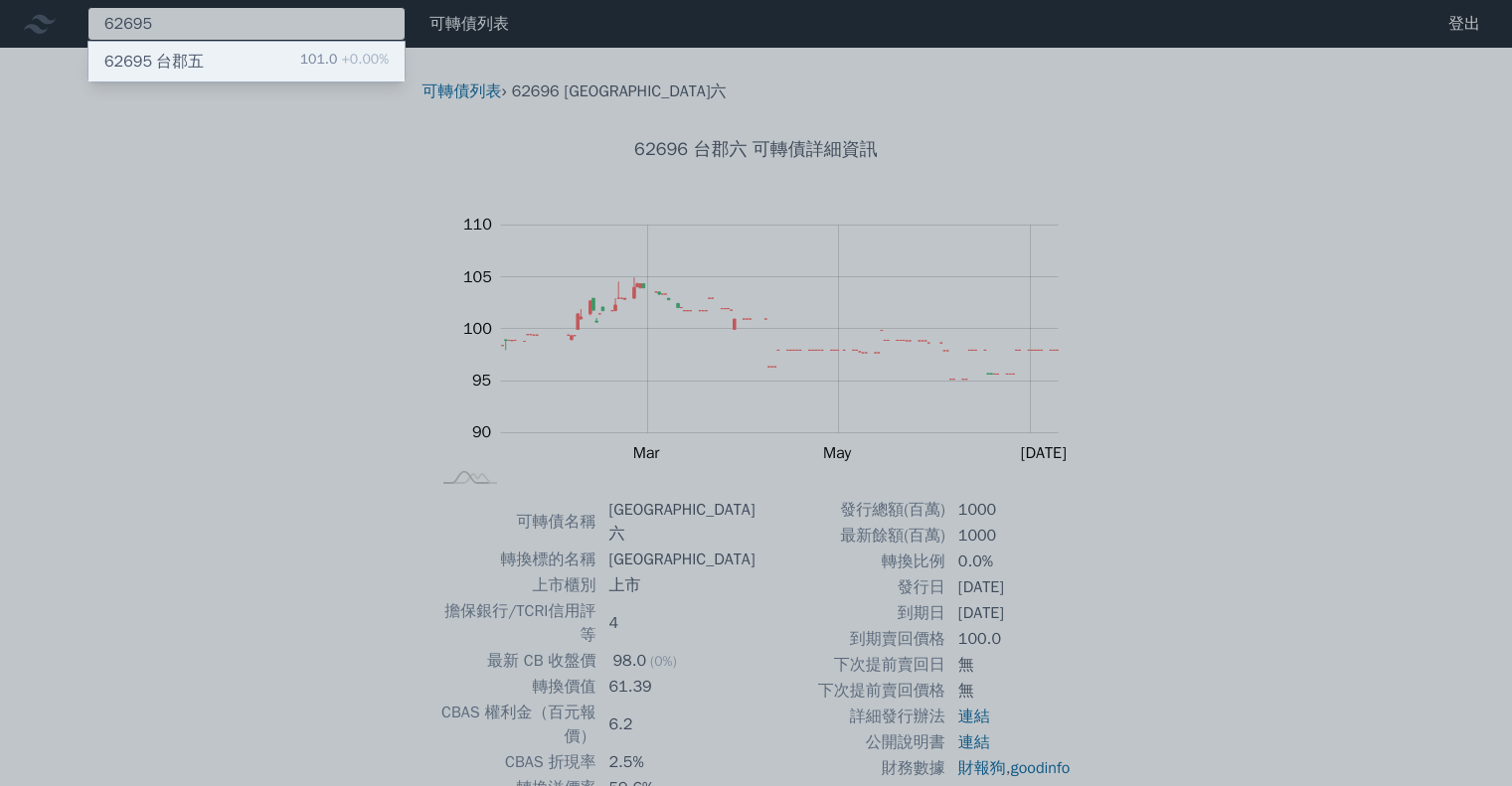 type on "62695" 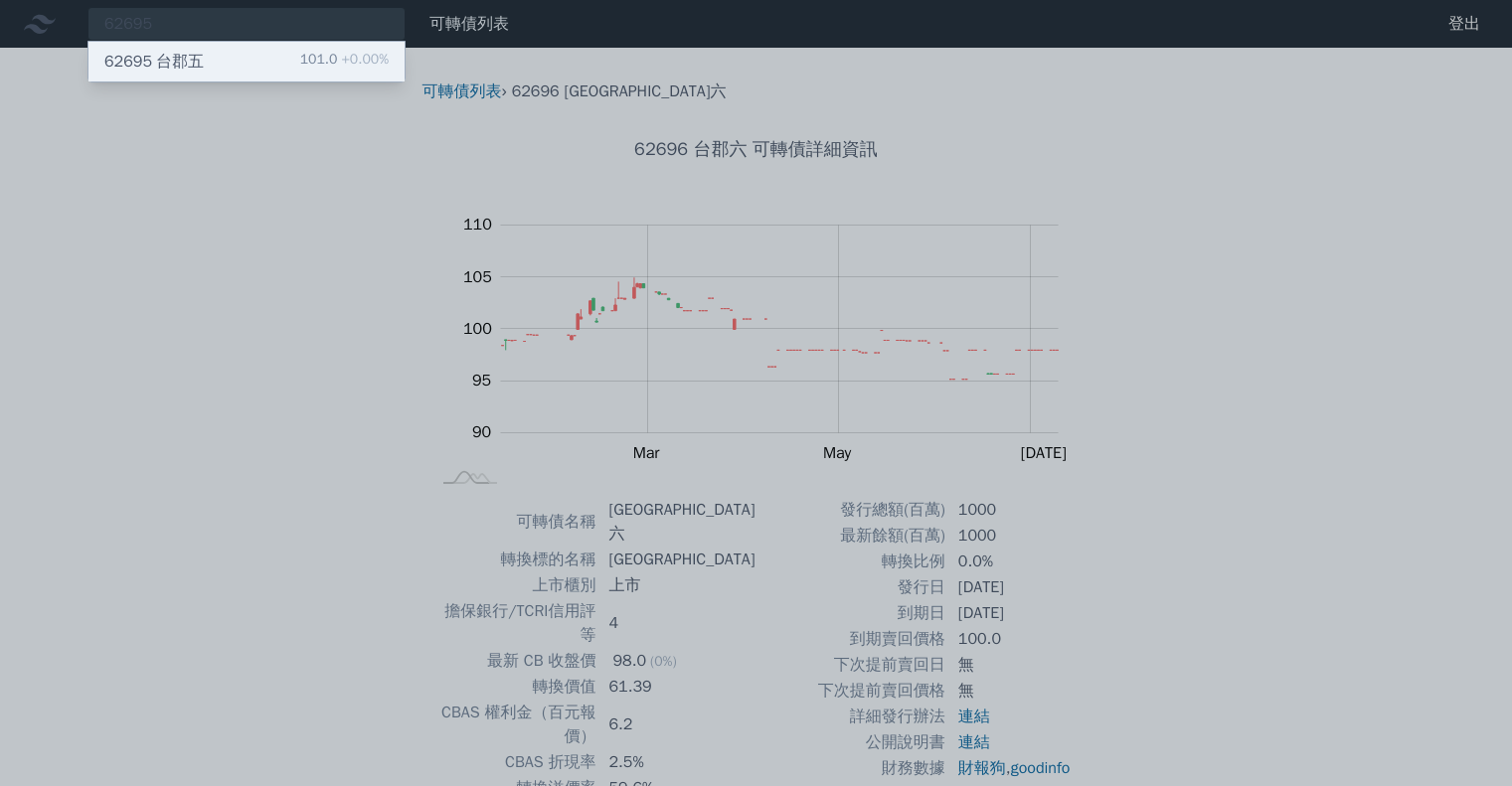 click on "62695 台郡五
101.0 +0.00%" at bounding box center [247, 62] 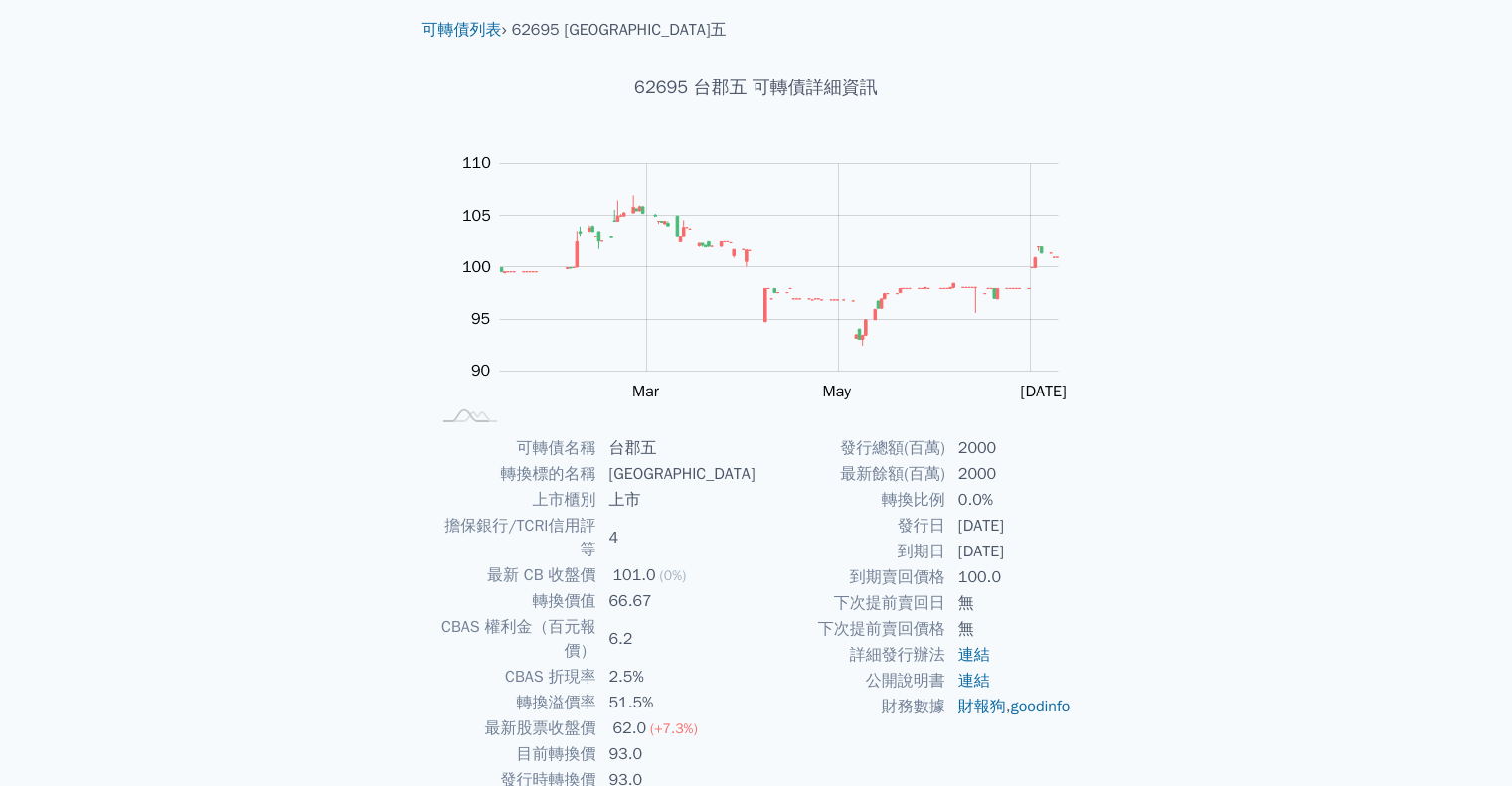 scroll, scrollTop: 0, scrollLeft: 0, axis: both 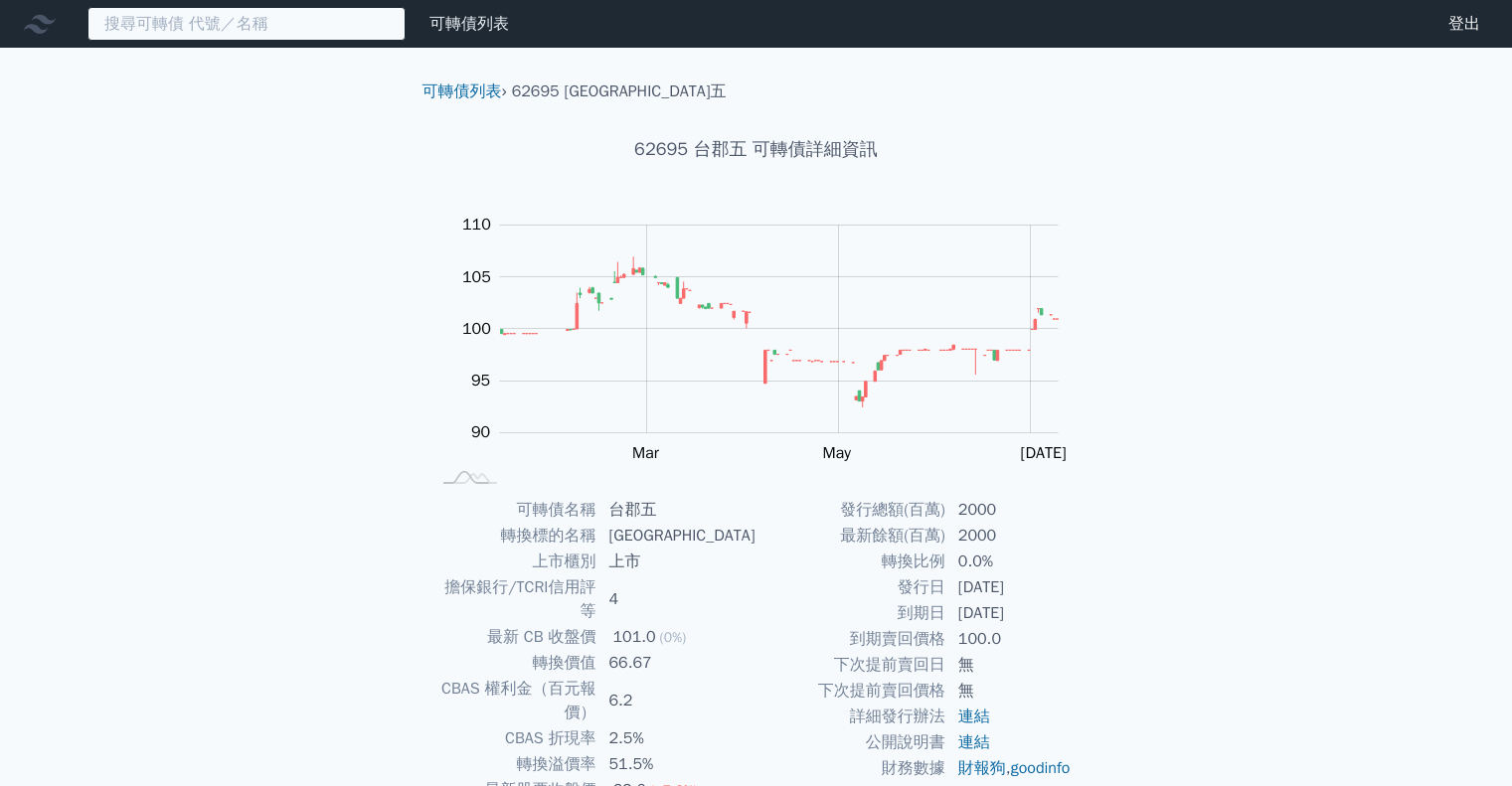click at bounding box center (247, 24) 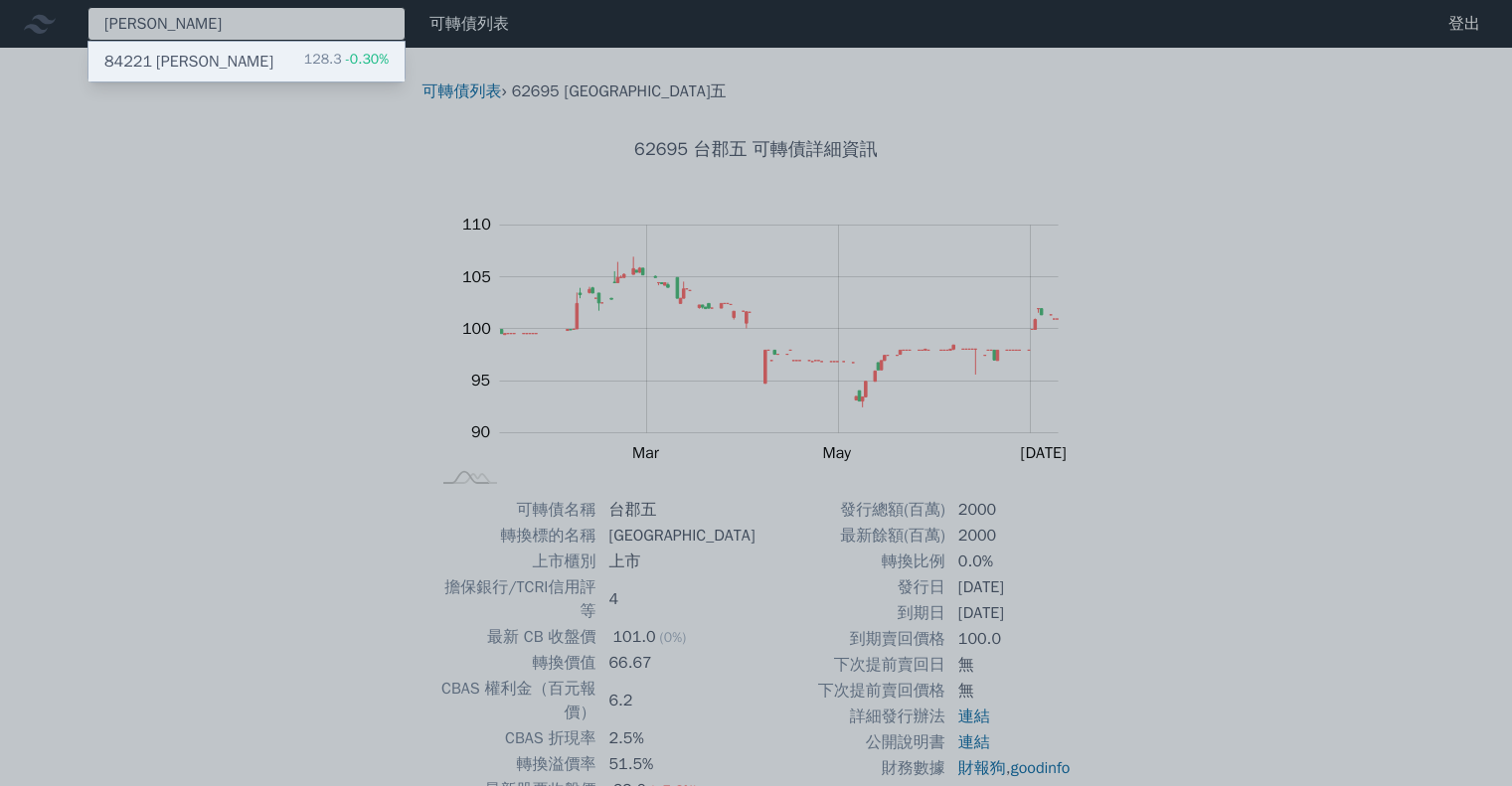 type on "[PERSON_NAME]" 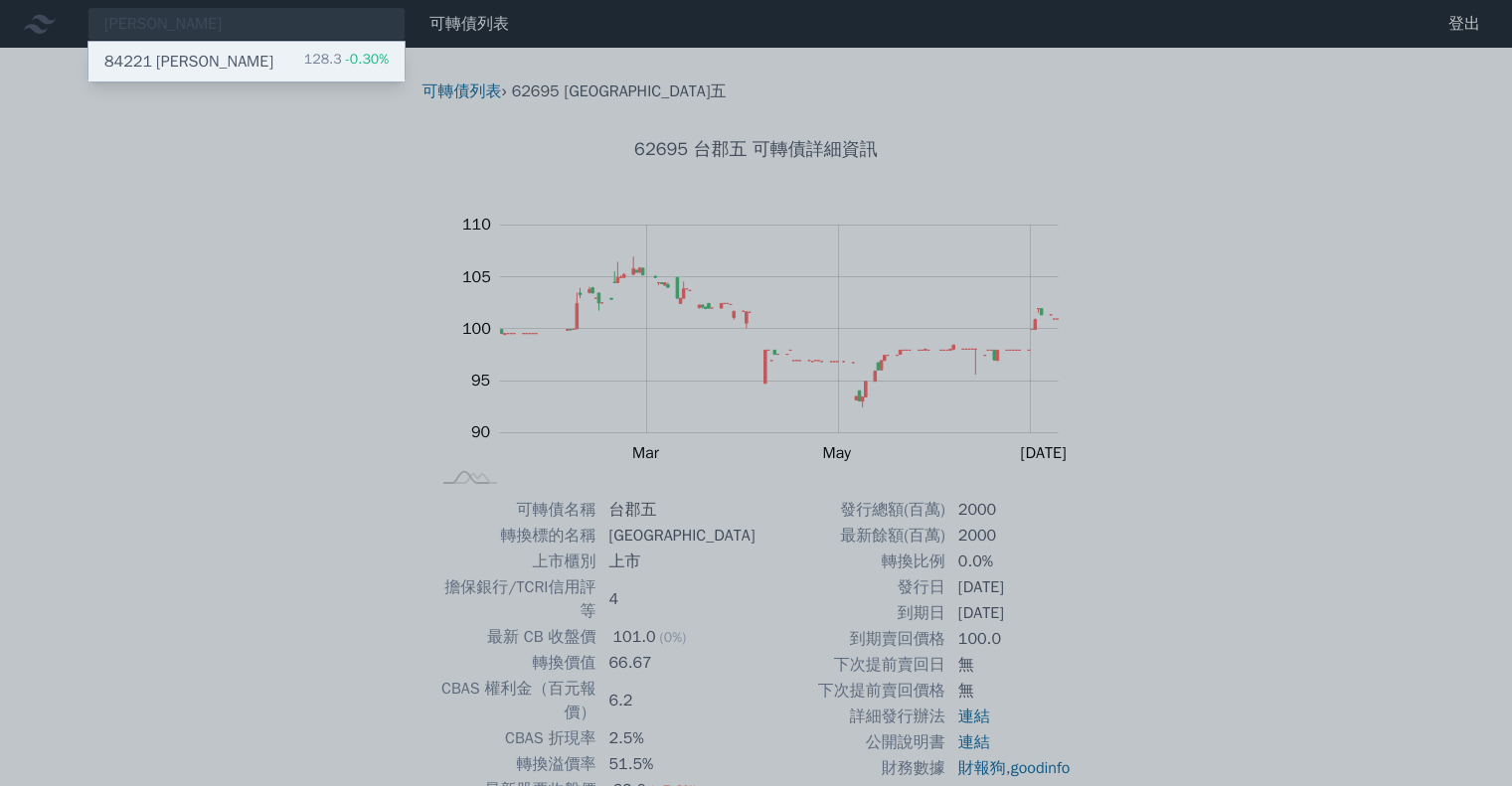click on "84221 可寧衛一
128.3 -0.30%" at bounding box center [247, 62] 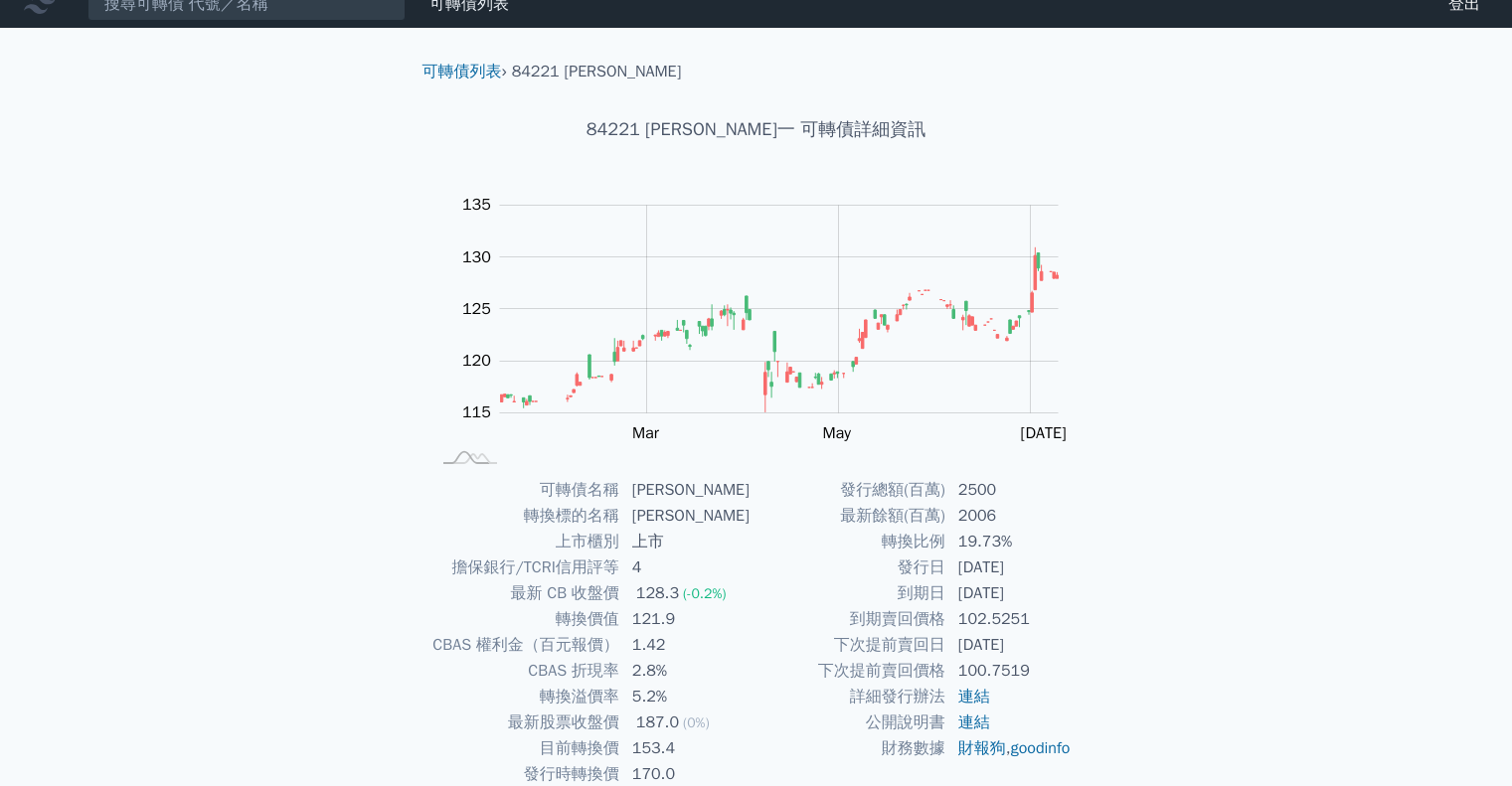 scroll, scrollTop: 0, scrollLeft: 0, axis: both 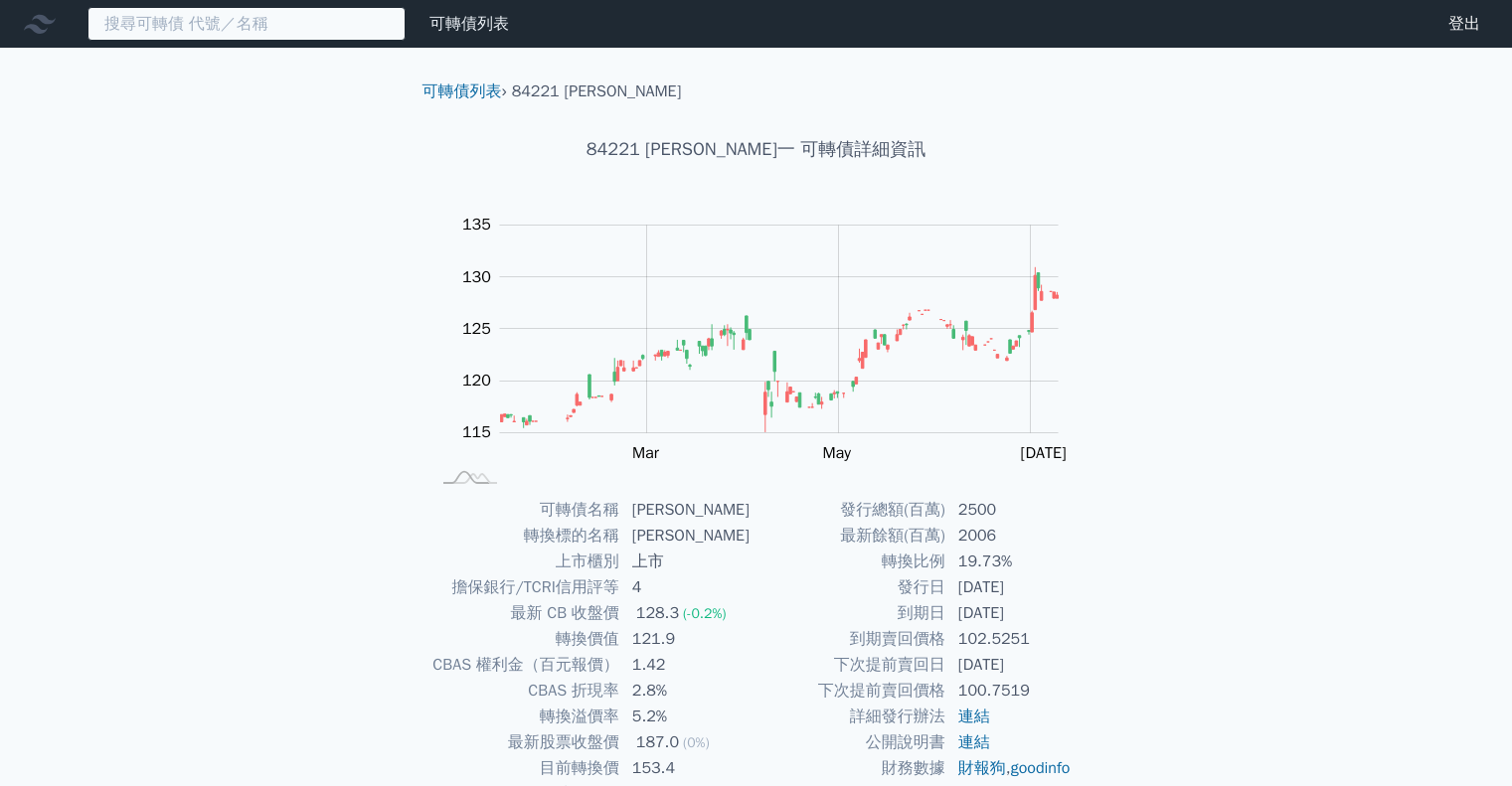 click at bounding box center [247, 24] 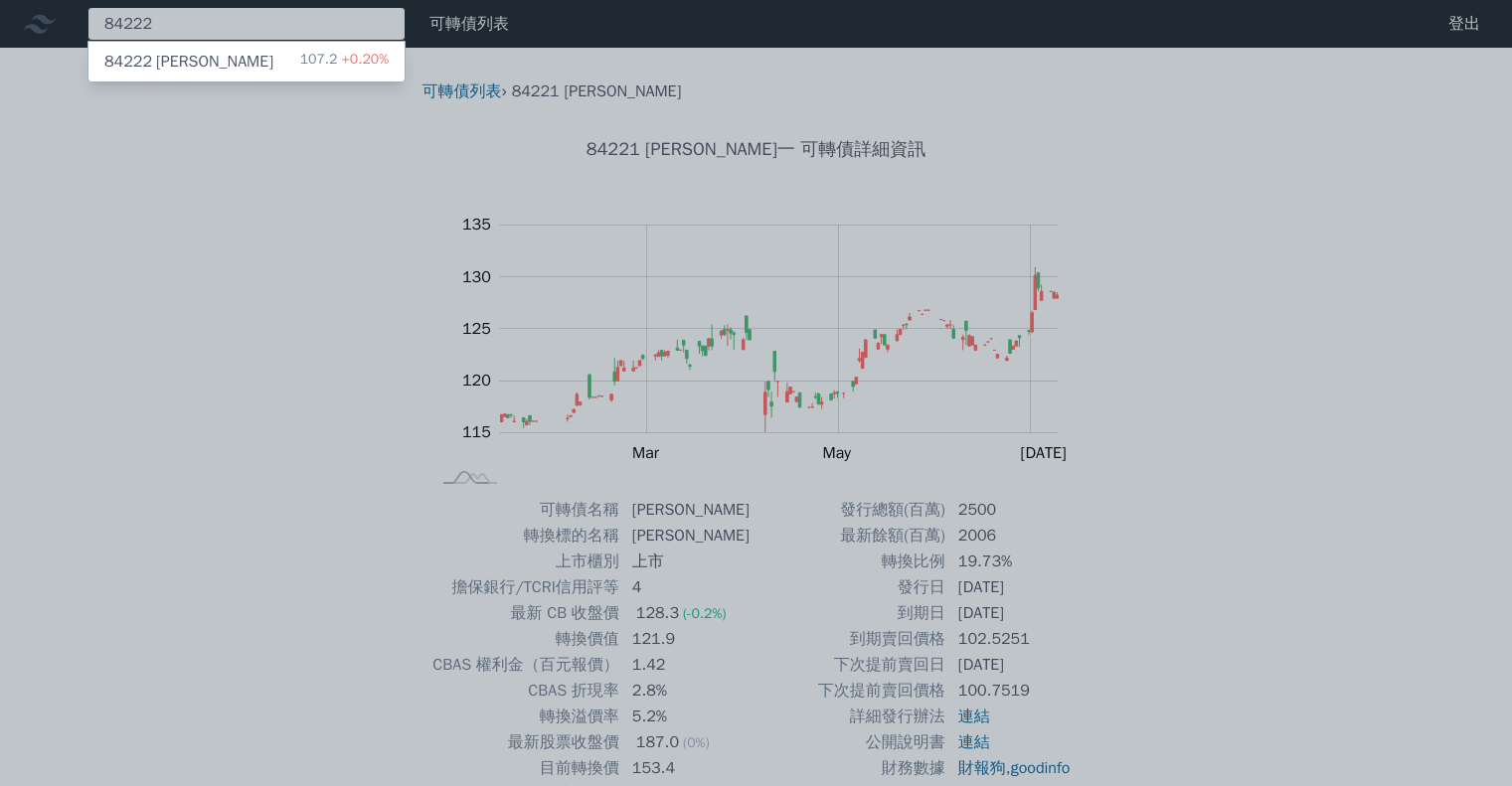 type on "84222" 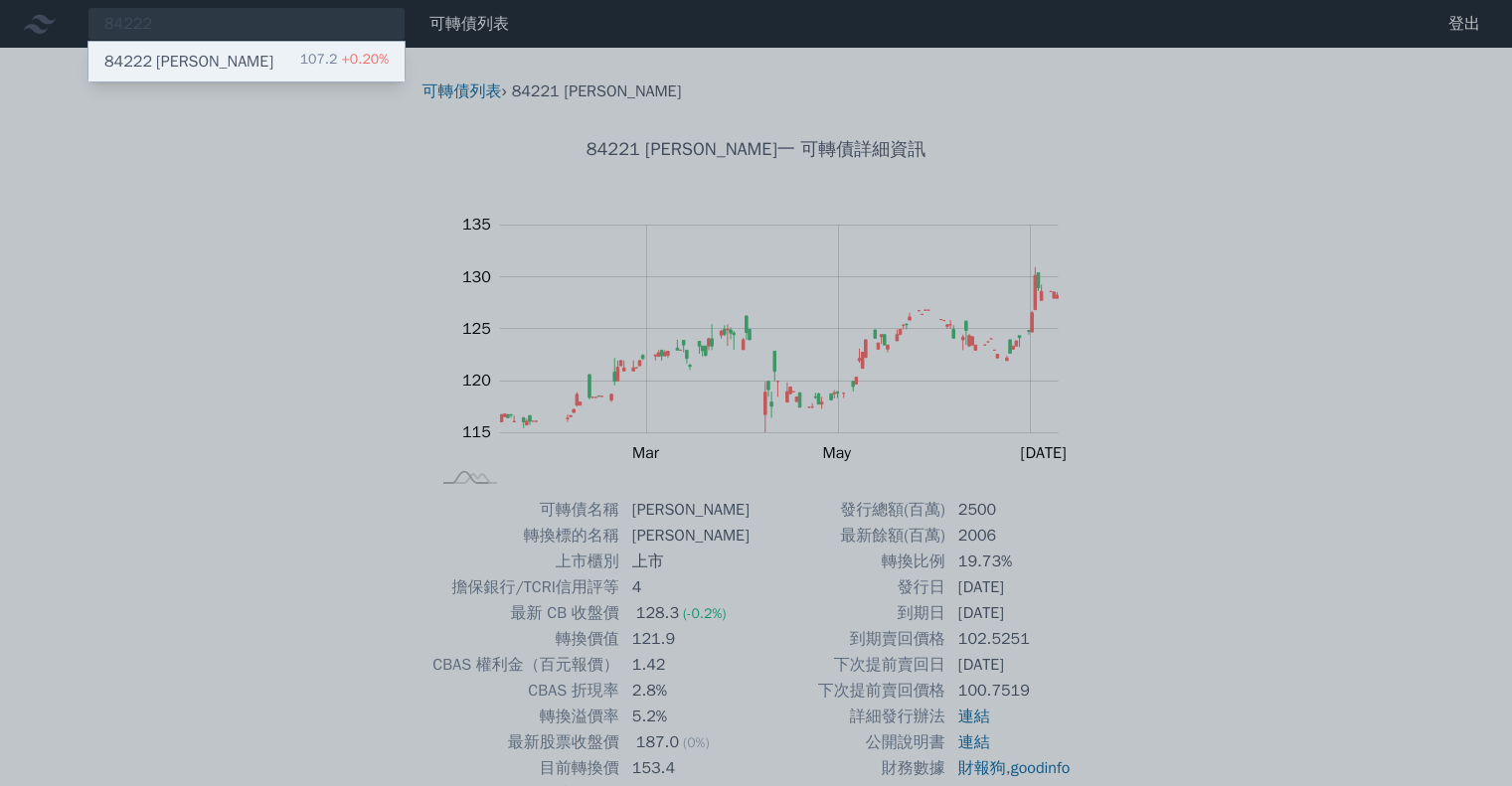 click on "107.2 +0.20%" at bounding box center (344, 62) 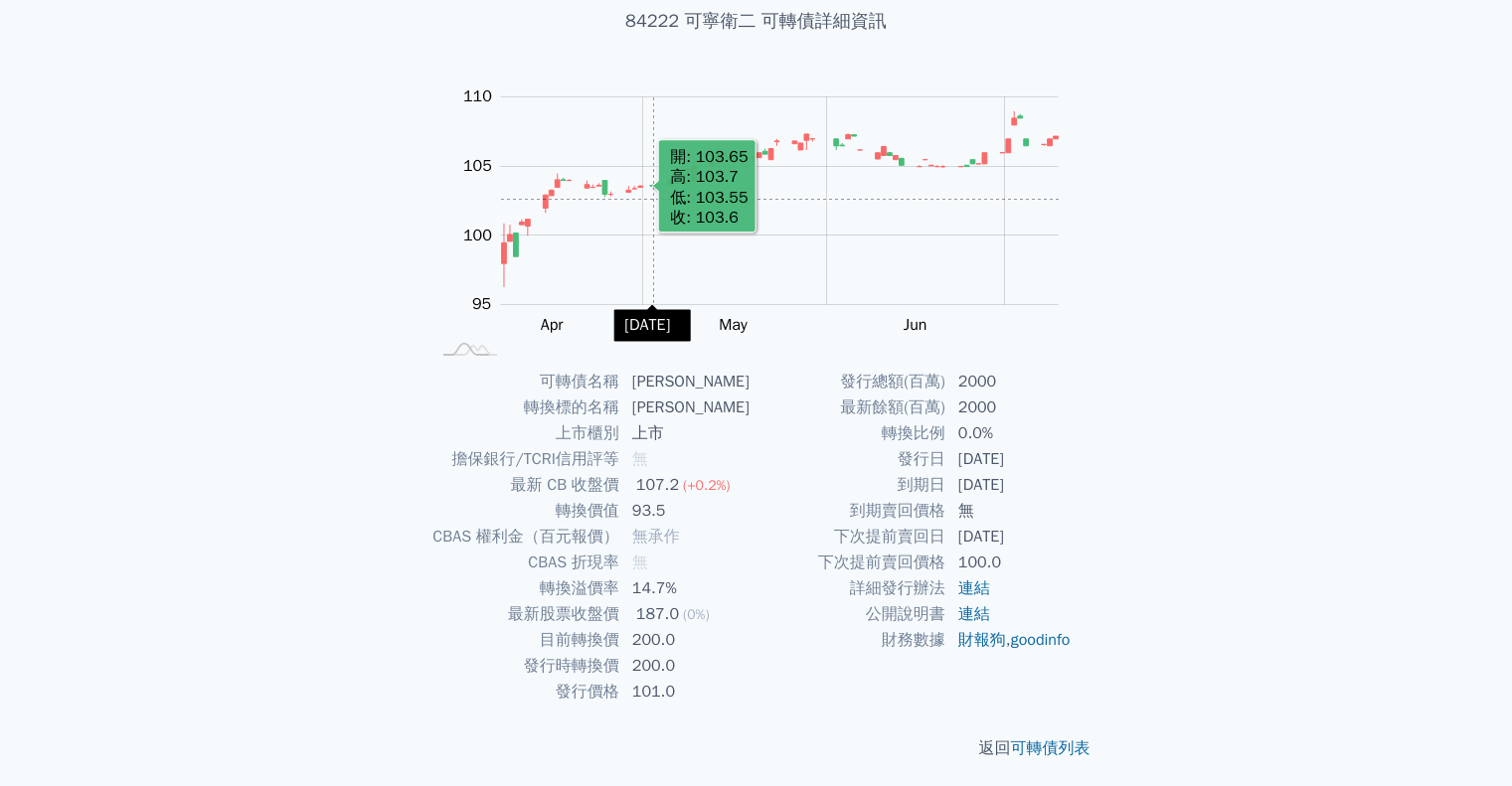 scroll, scrollTop: 134, scrollLeft: 0, axis: vertical 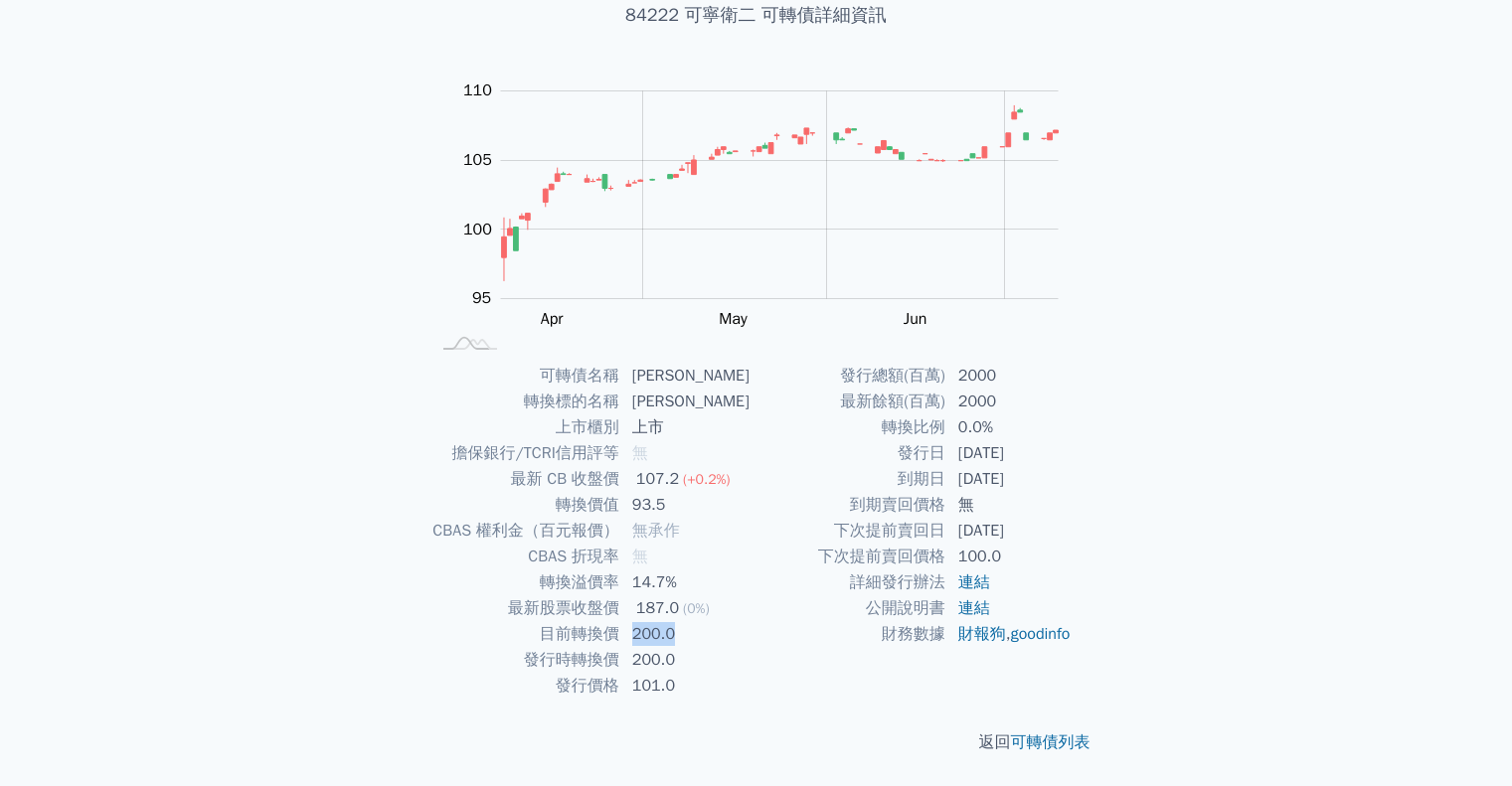 drag, startPoint x: 624, startPoint y: 632, endPoint x: 677, endPoint y: 632, distance: 53 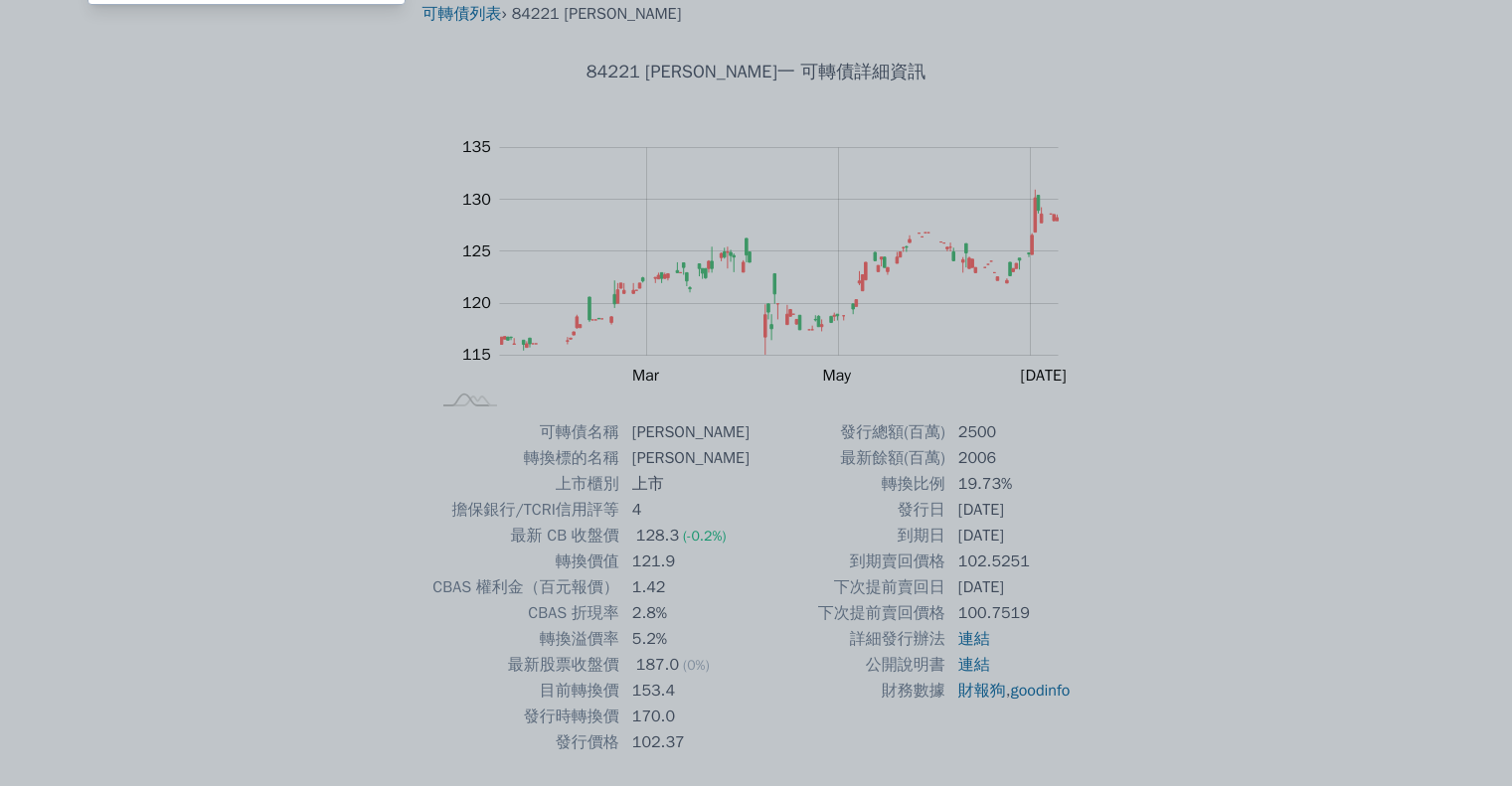 scroll, scrollTop: 134, scrollLeft: 0, axis: vertical 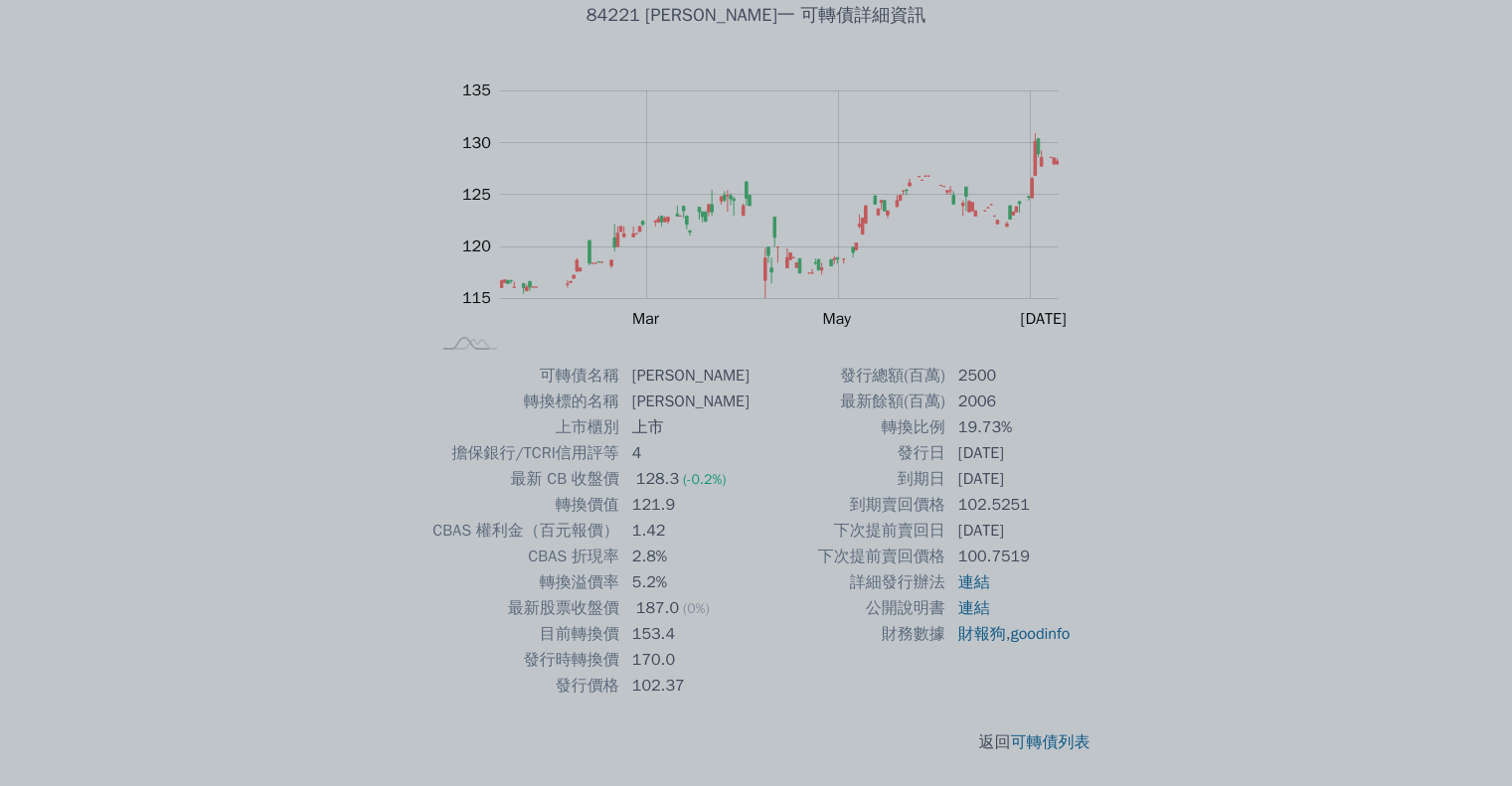 click at bounding box center [756, 393] 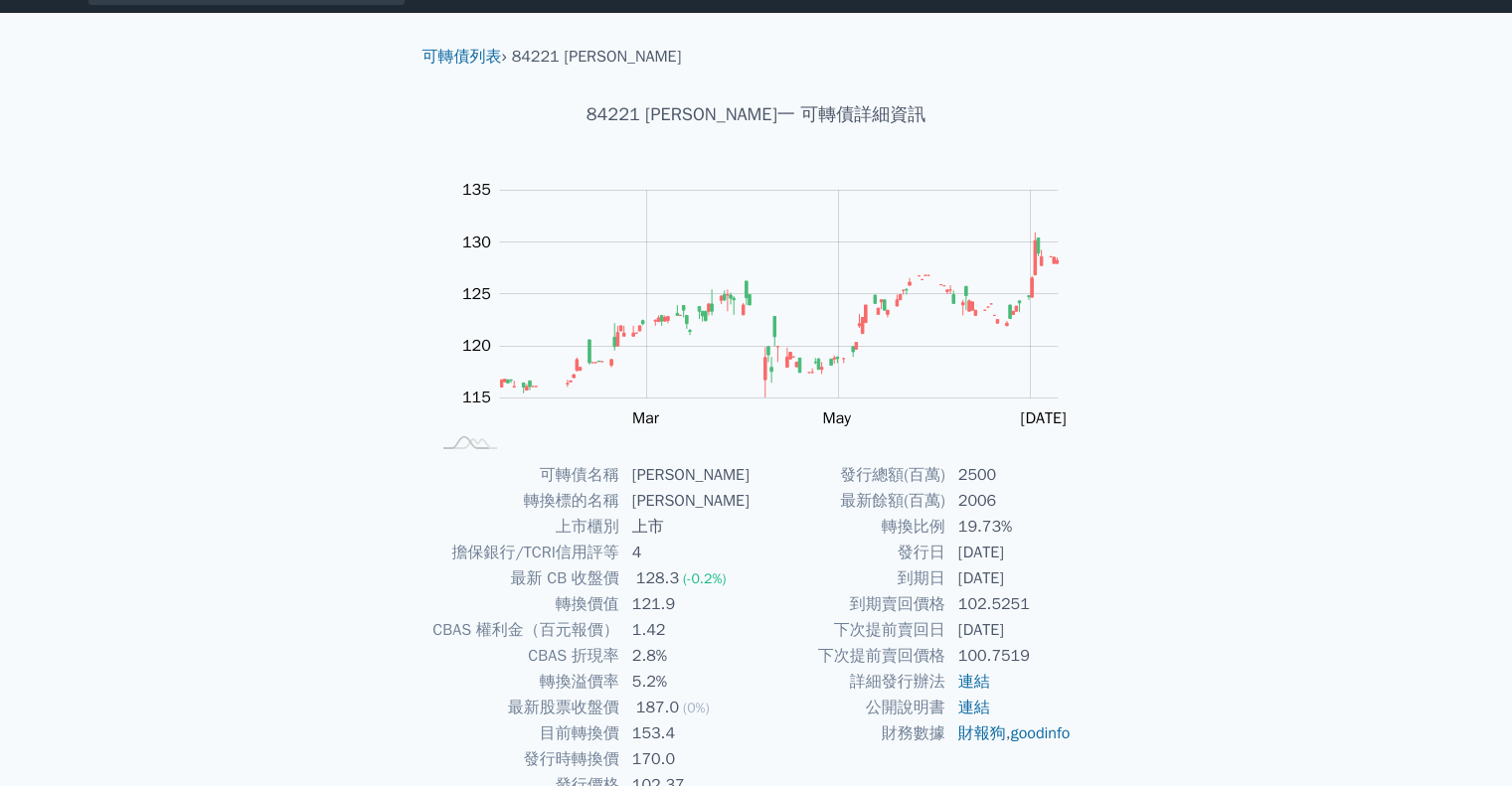 scroll, scrollTop: 0, scrollLeft: 0, axis: both 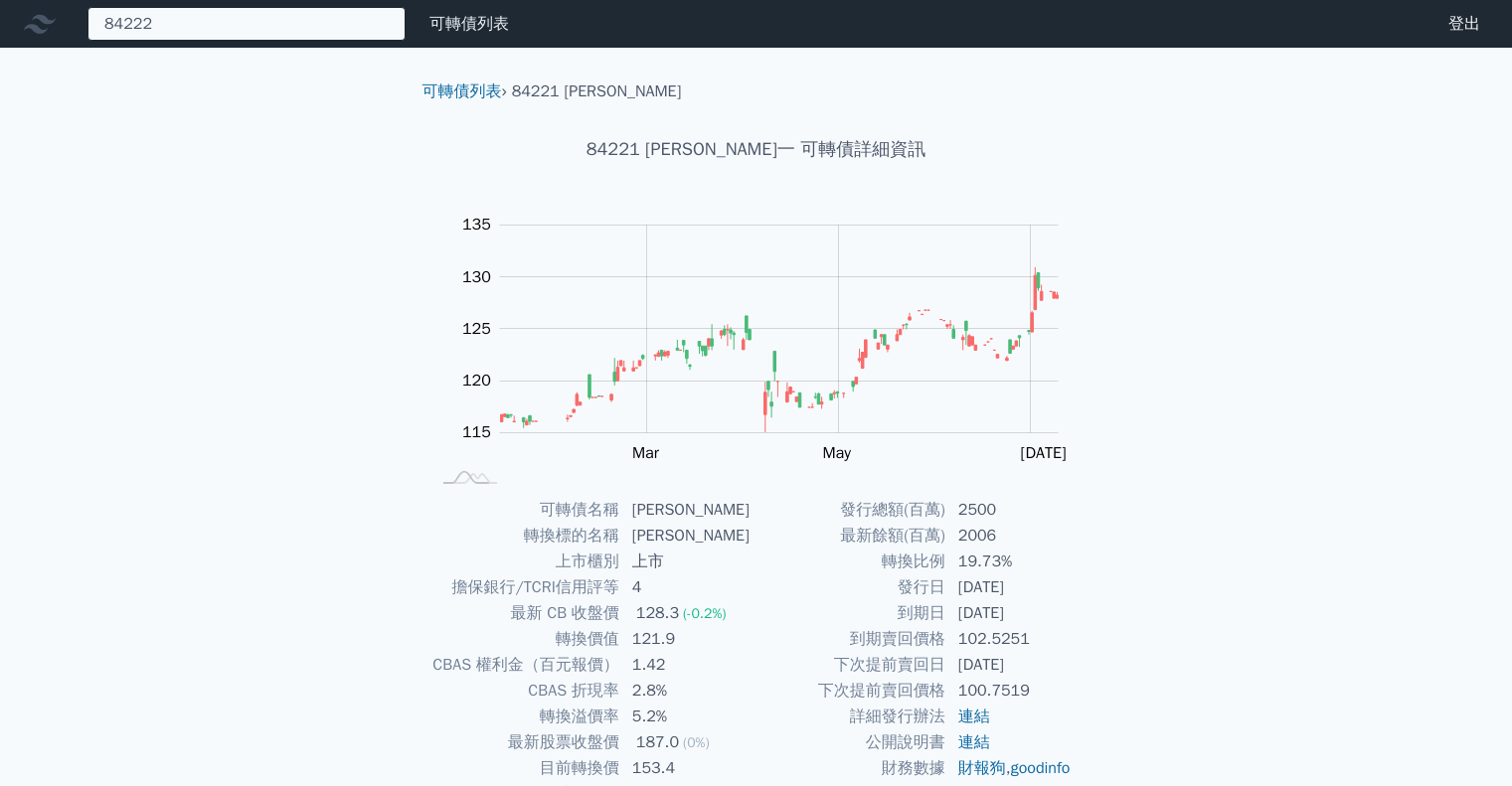 click on "84222
84222 可寧衛二
107.2 +0.20%" at bounding box center (247, 24) 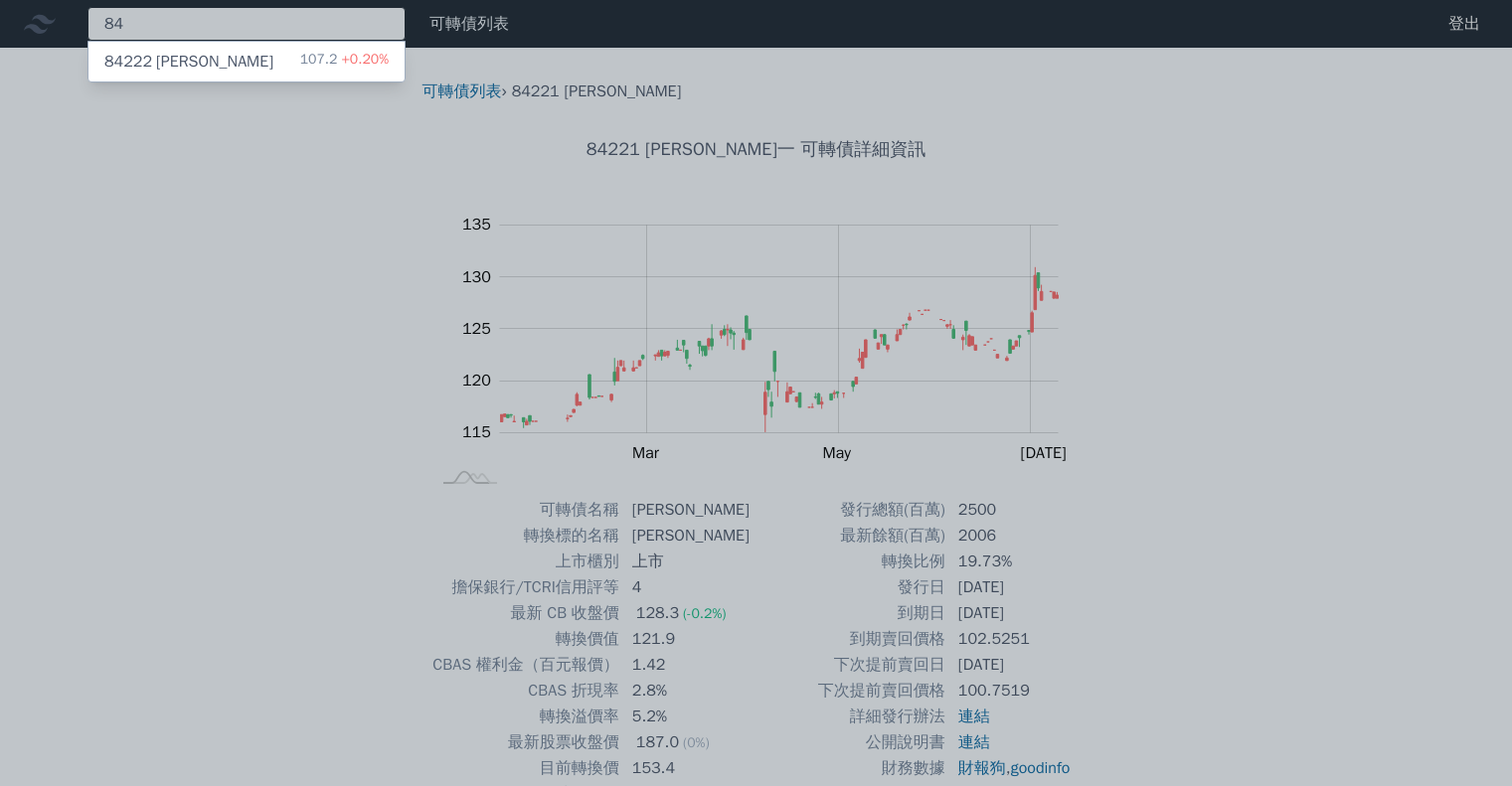 type on "8" 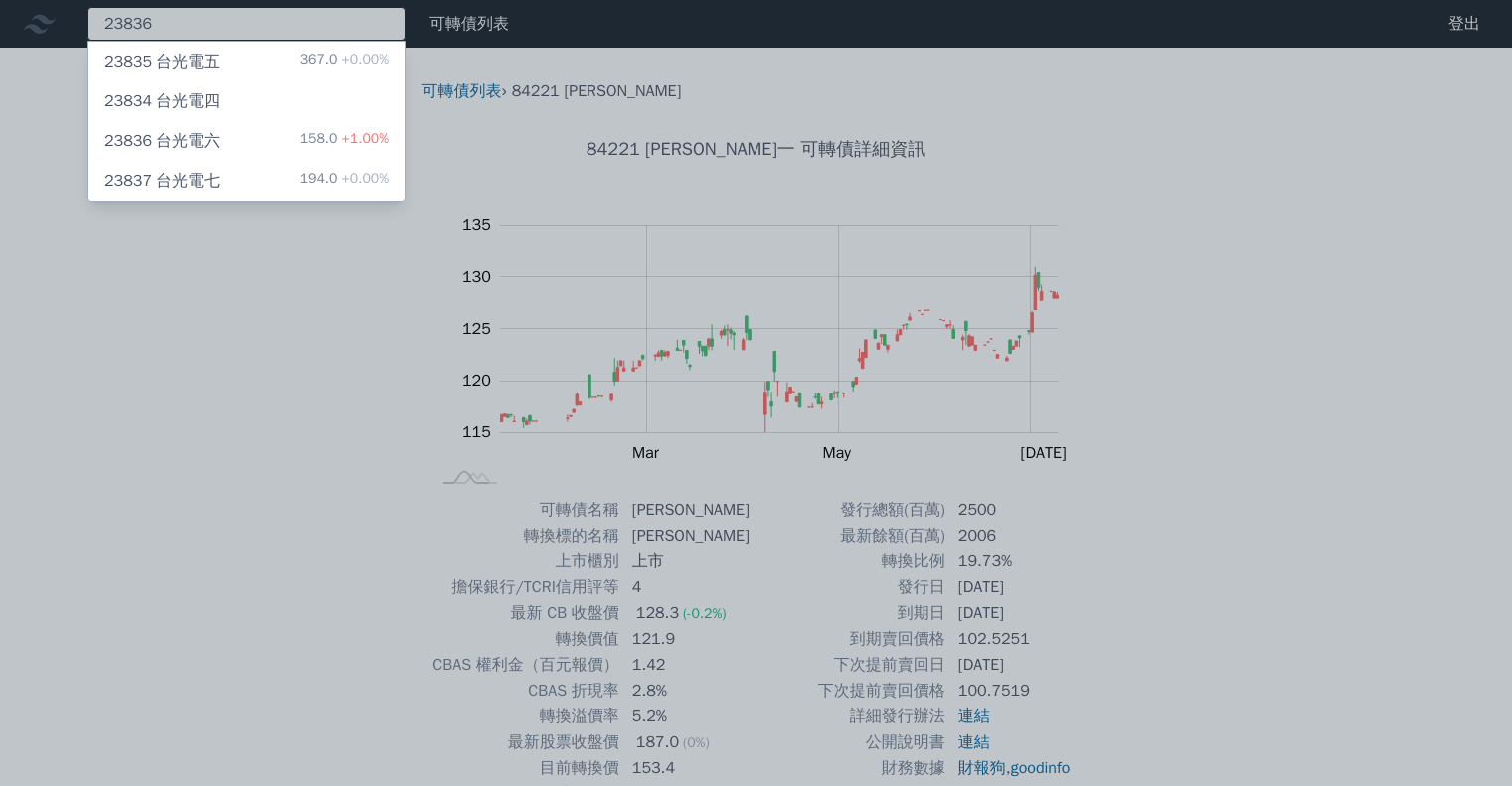 type on "23836" 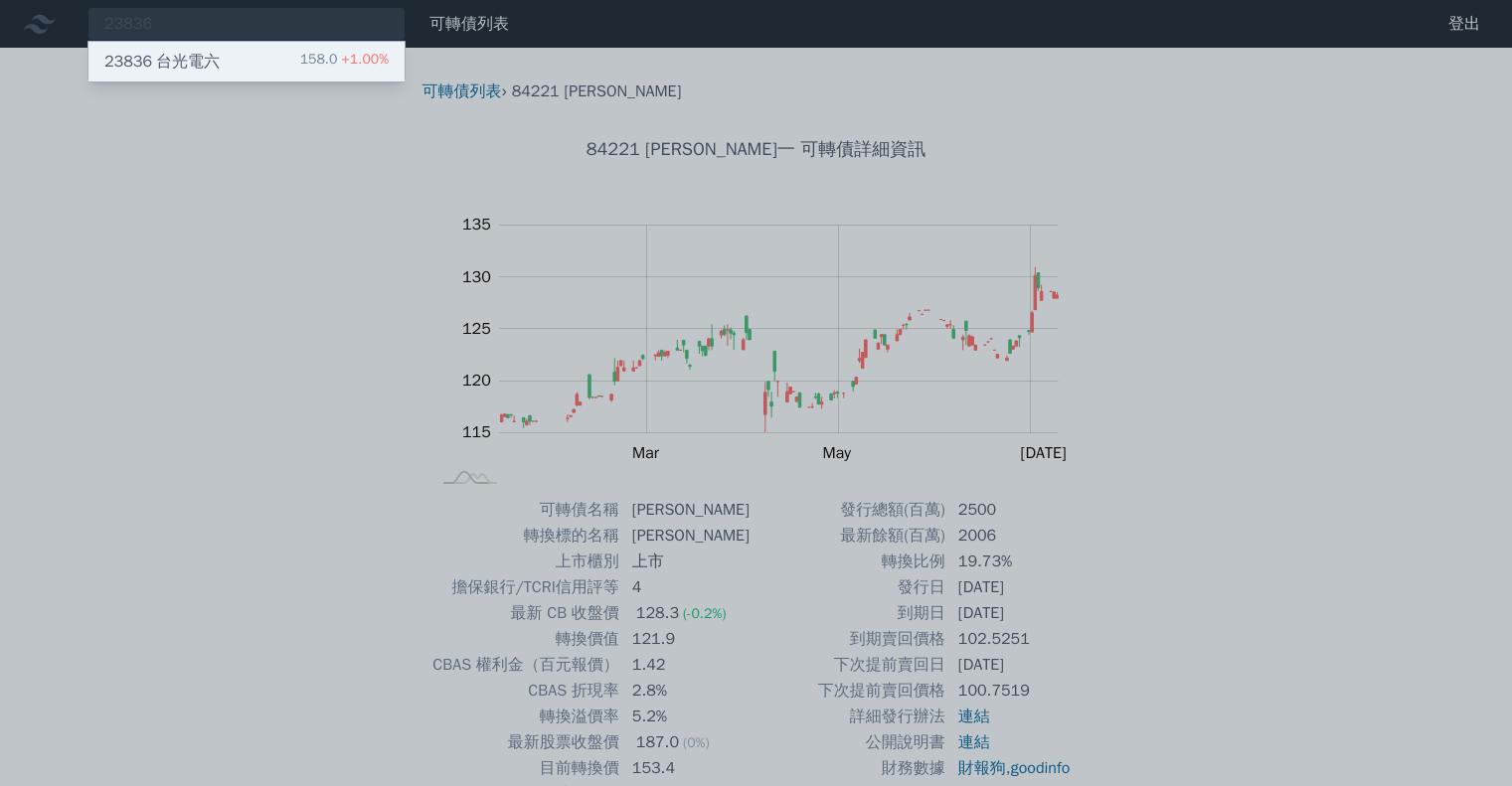click on "23836 台光電六
158.0 +1.00%" at bounding box center (247, 62) 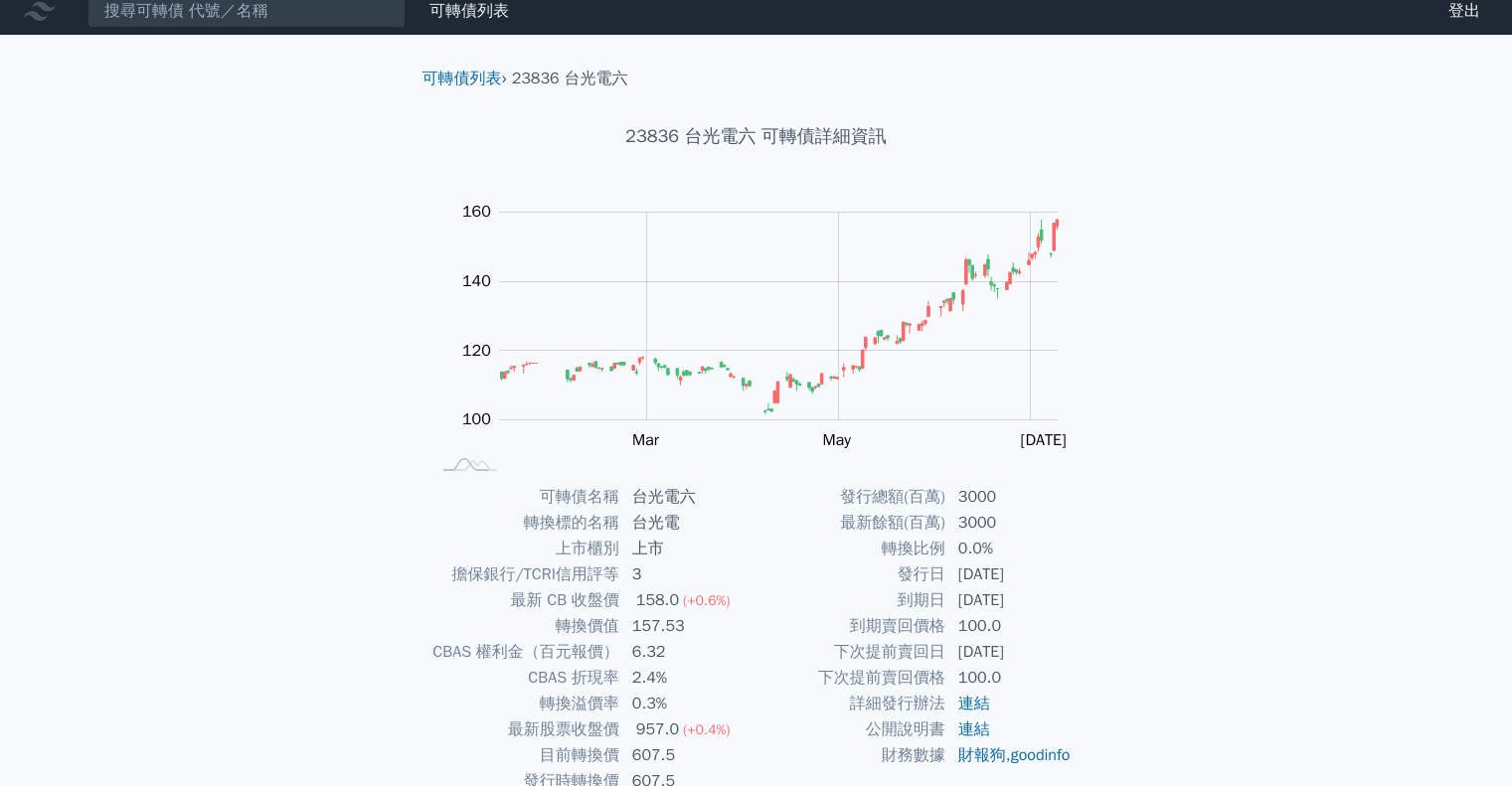 scroll, scrollTop: 0, scrollLeft: 0, axis: both 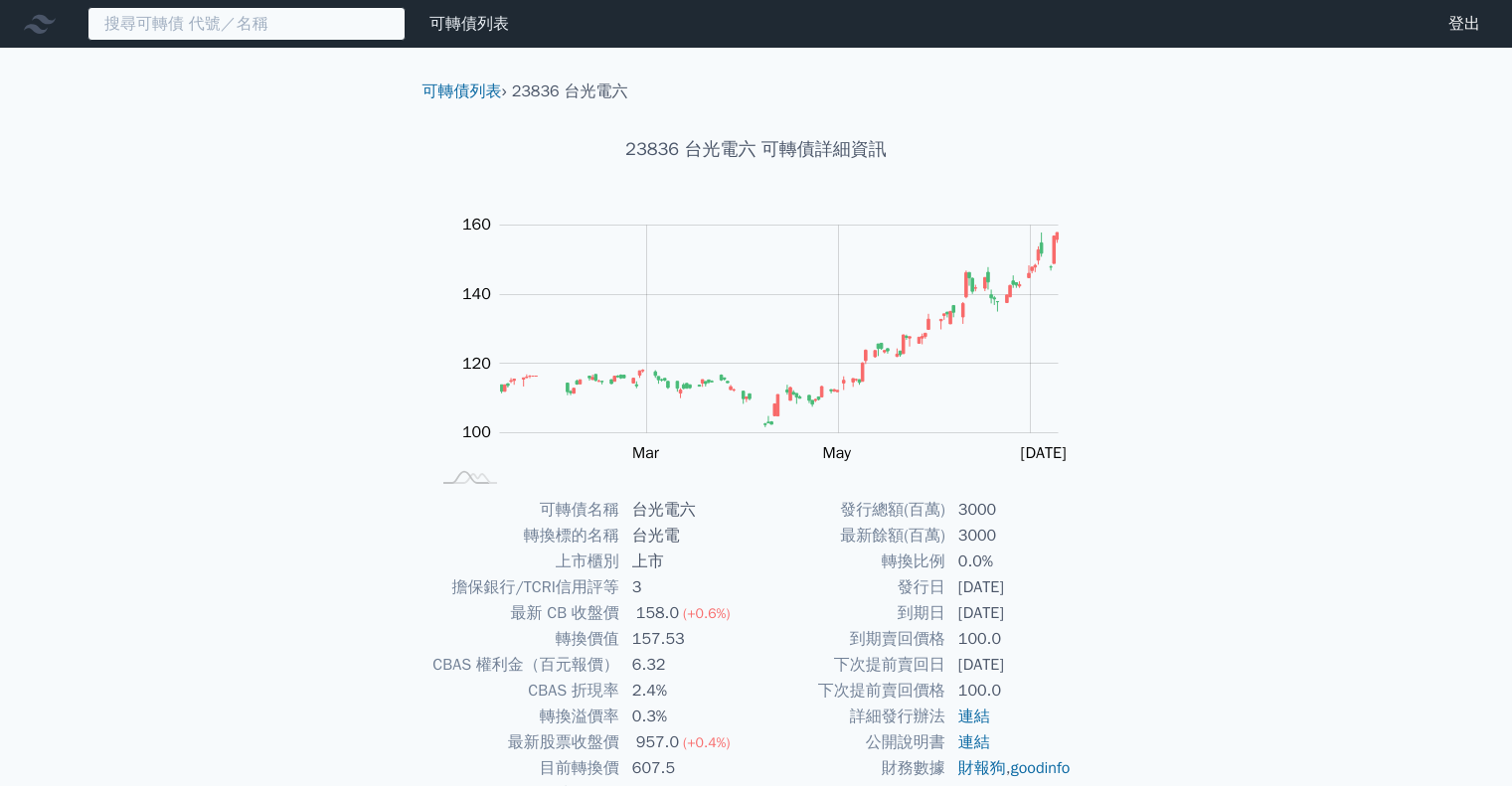 click at bounding box center (247, 24) 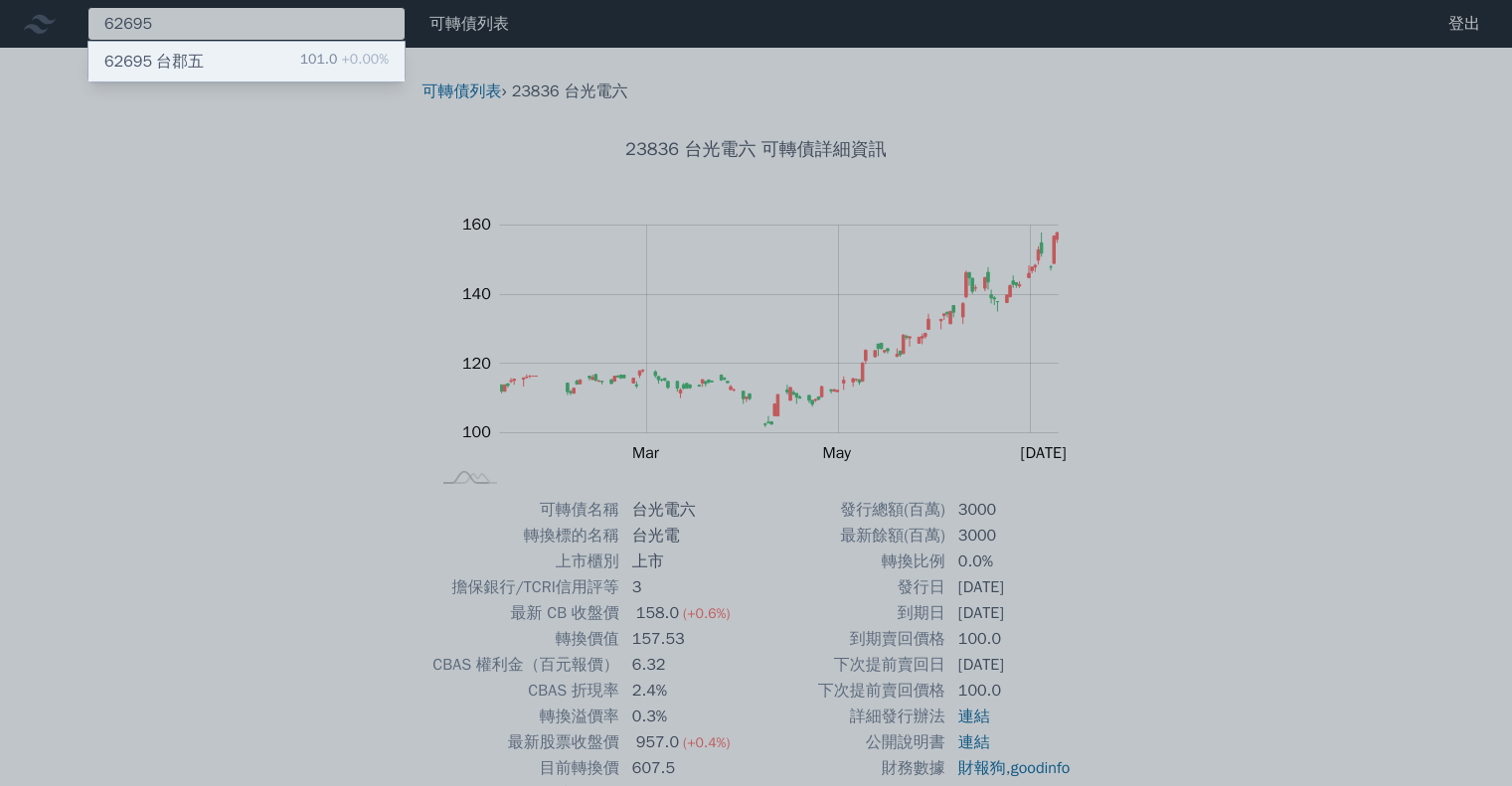 type on "62695" 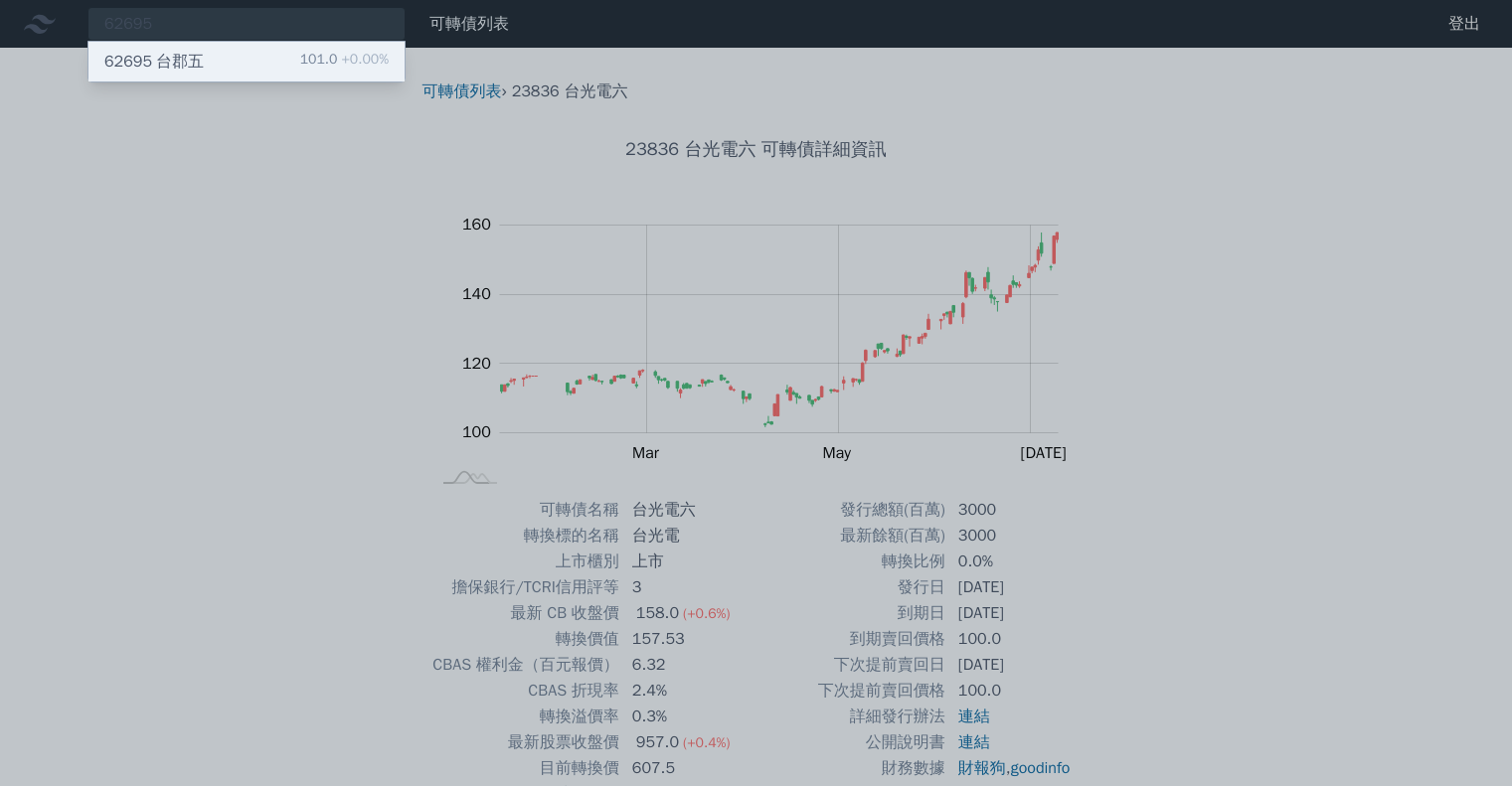 click on "62695 [GEOGRAPHIC_DATA]五" at bounding box center (154, 62) 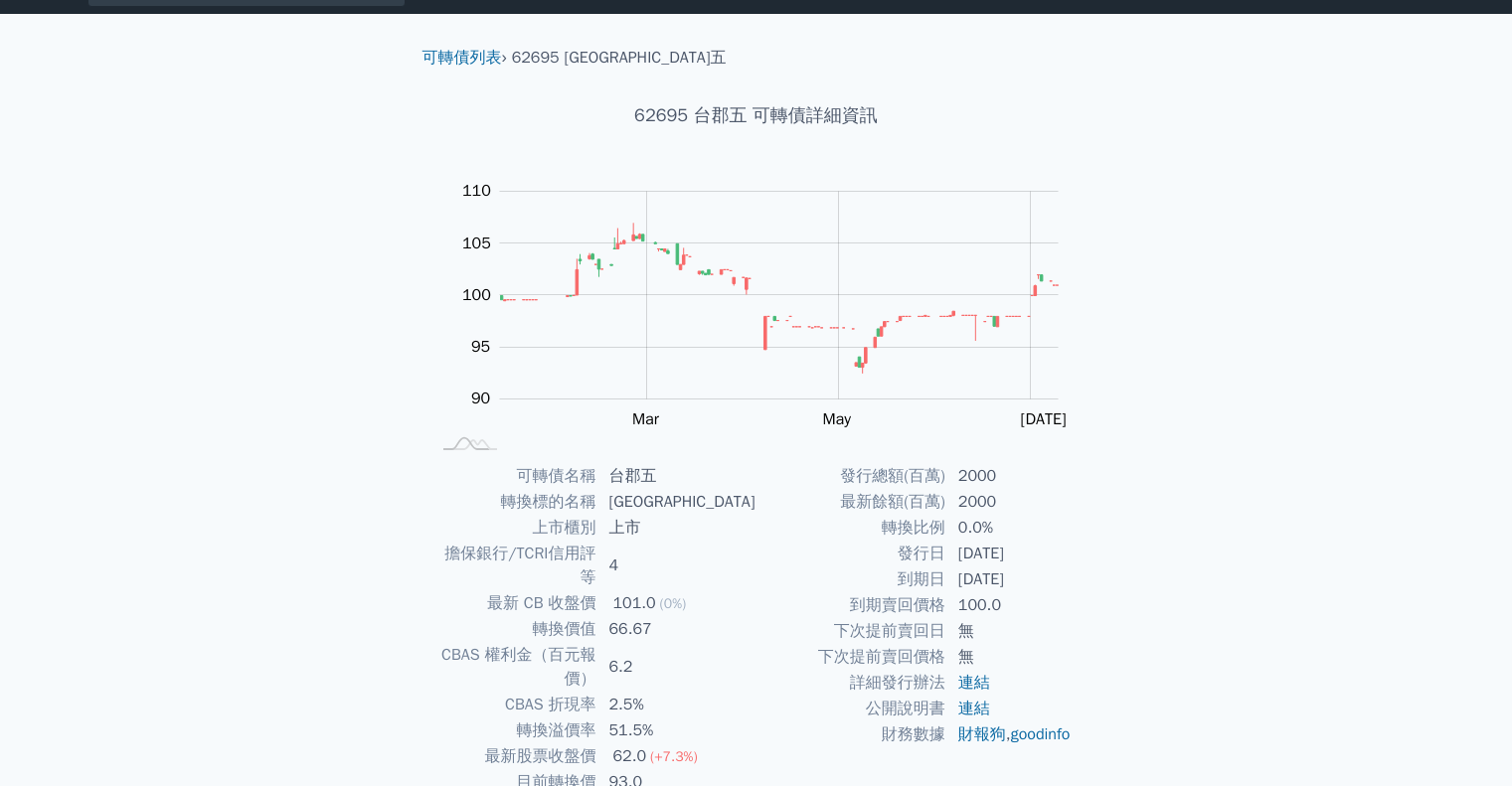 scroll, scrollTop: 0, scrollLeft: 0, axis: both 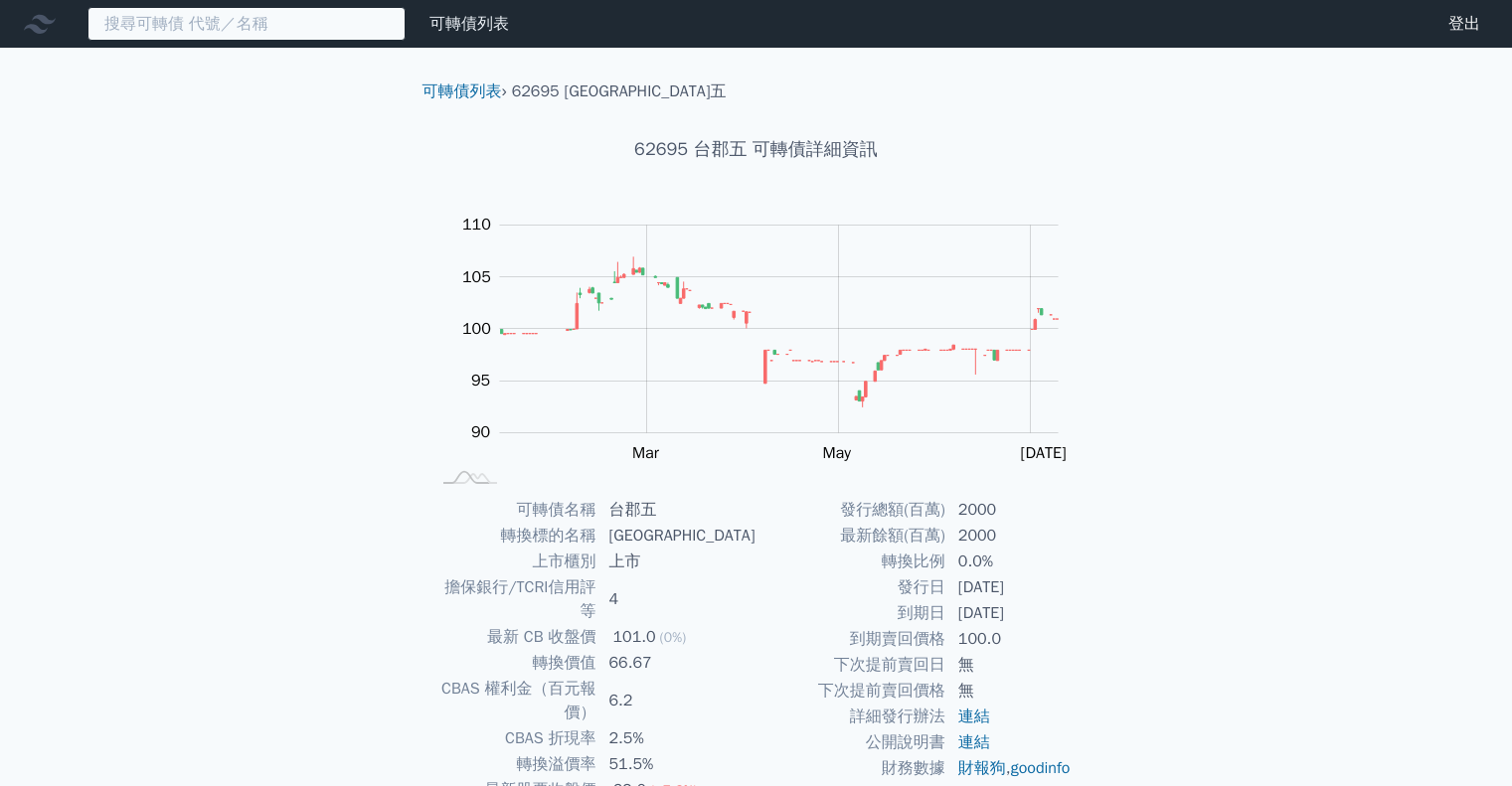 click at bounding box center [247, 24] 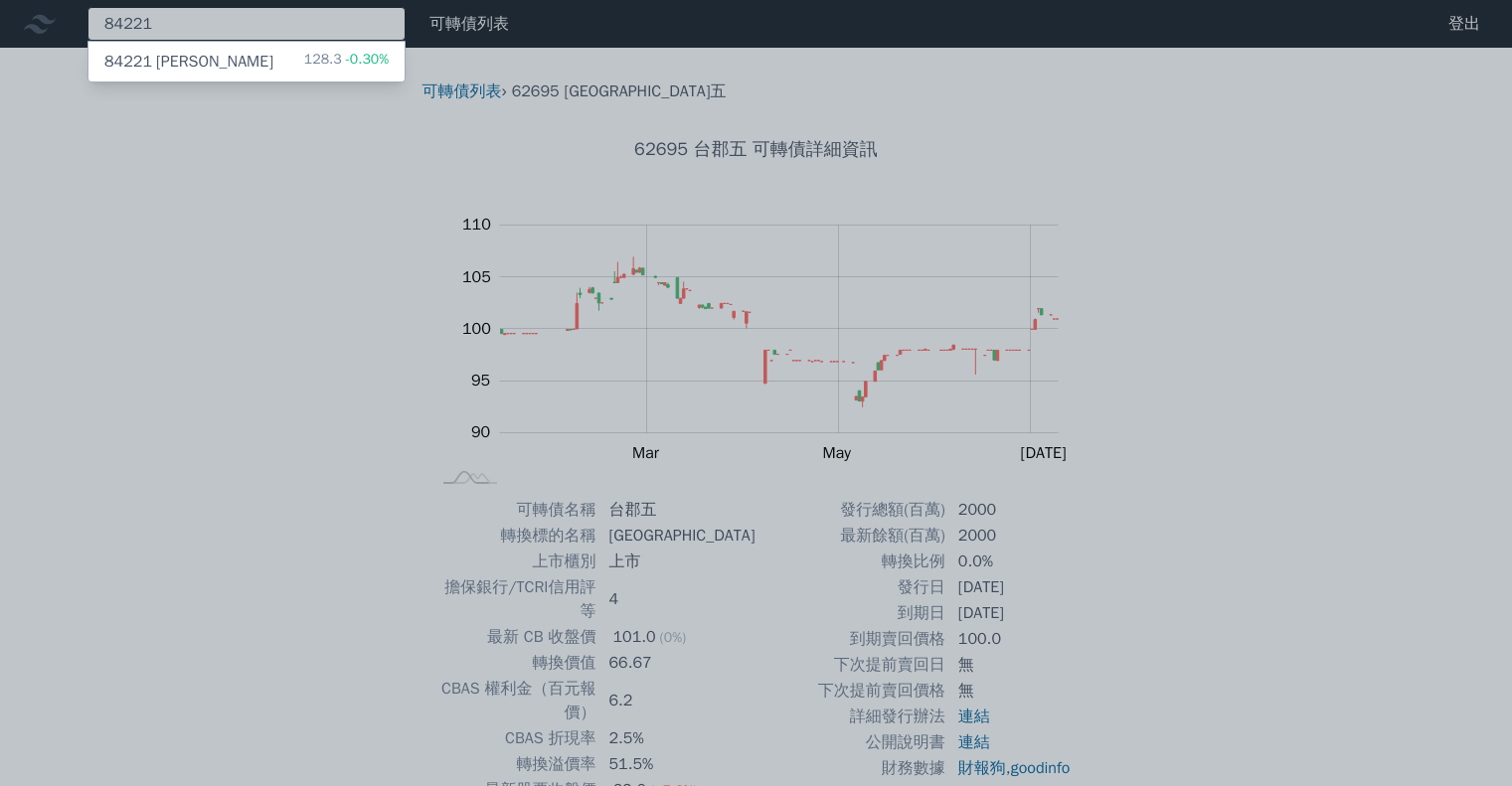 type on "84221" 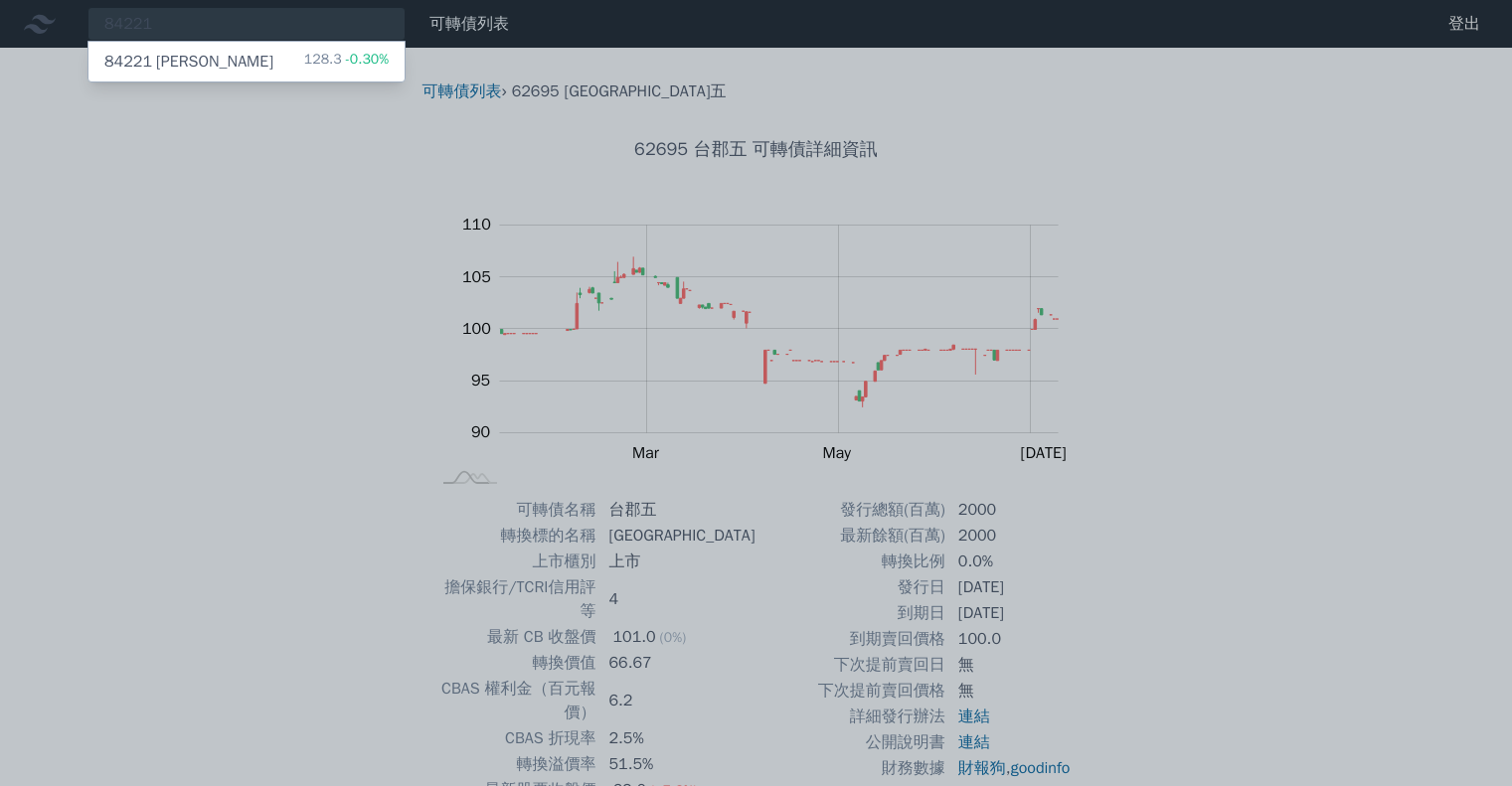 click on "128.3 -0.30%" at bounding box center (346, 62) 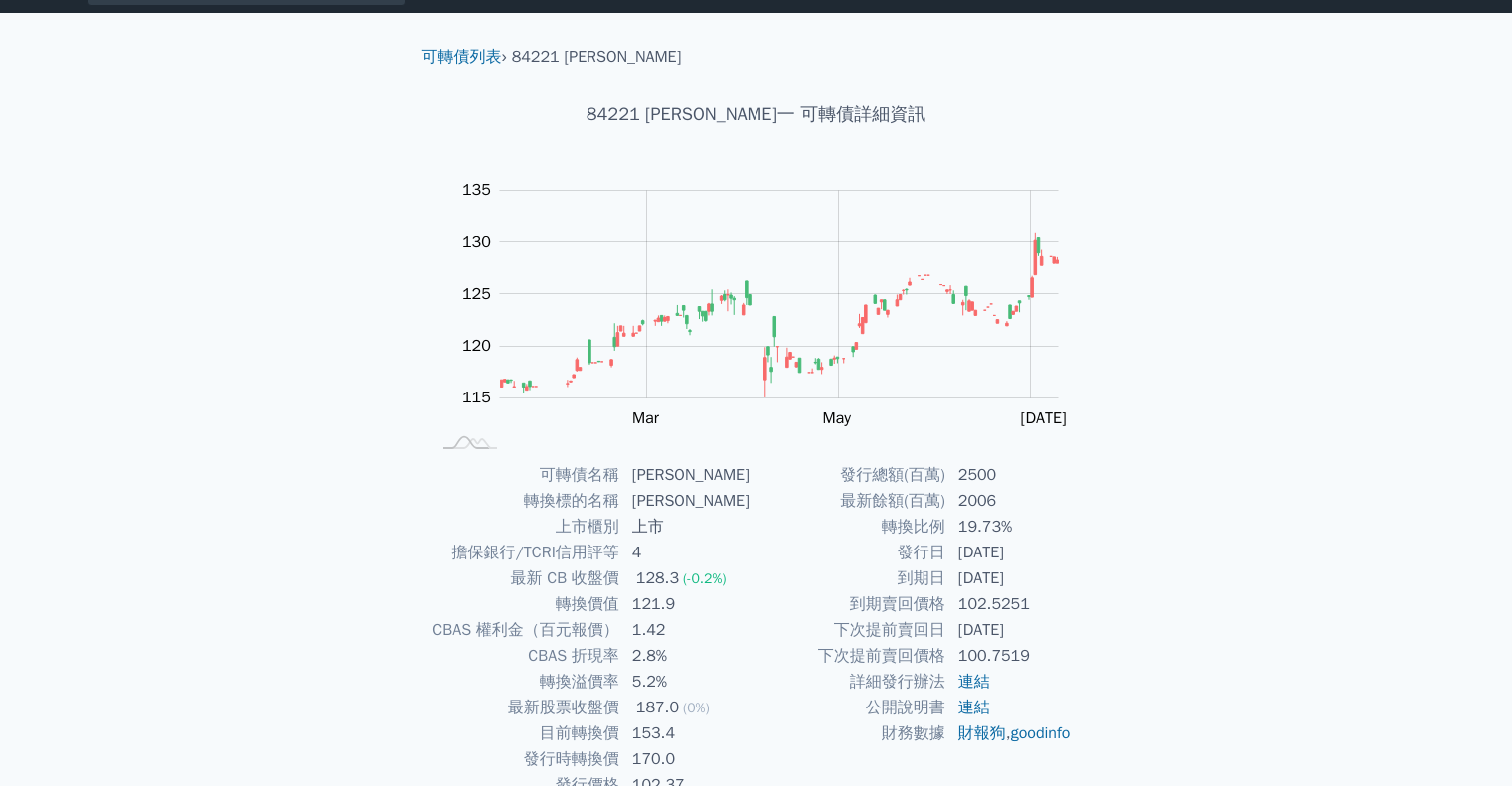 scroll, scrollTop: 0, scrollLeft: 0, axis: both 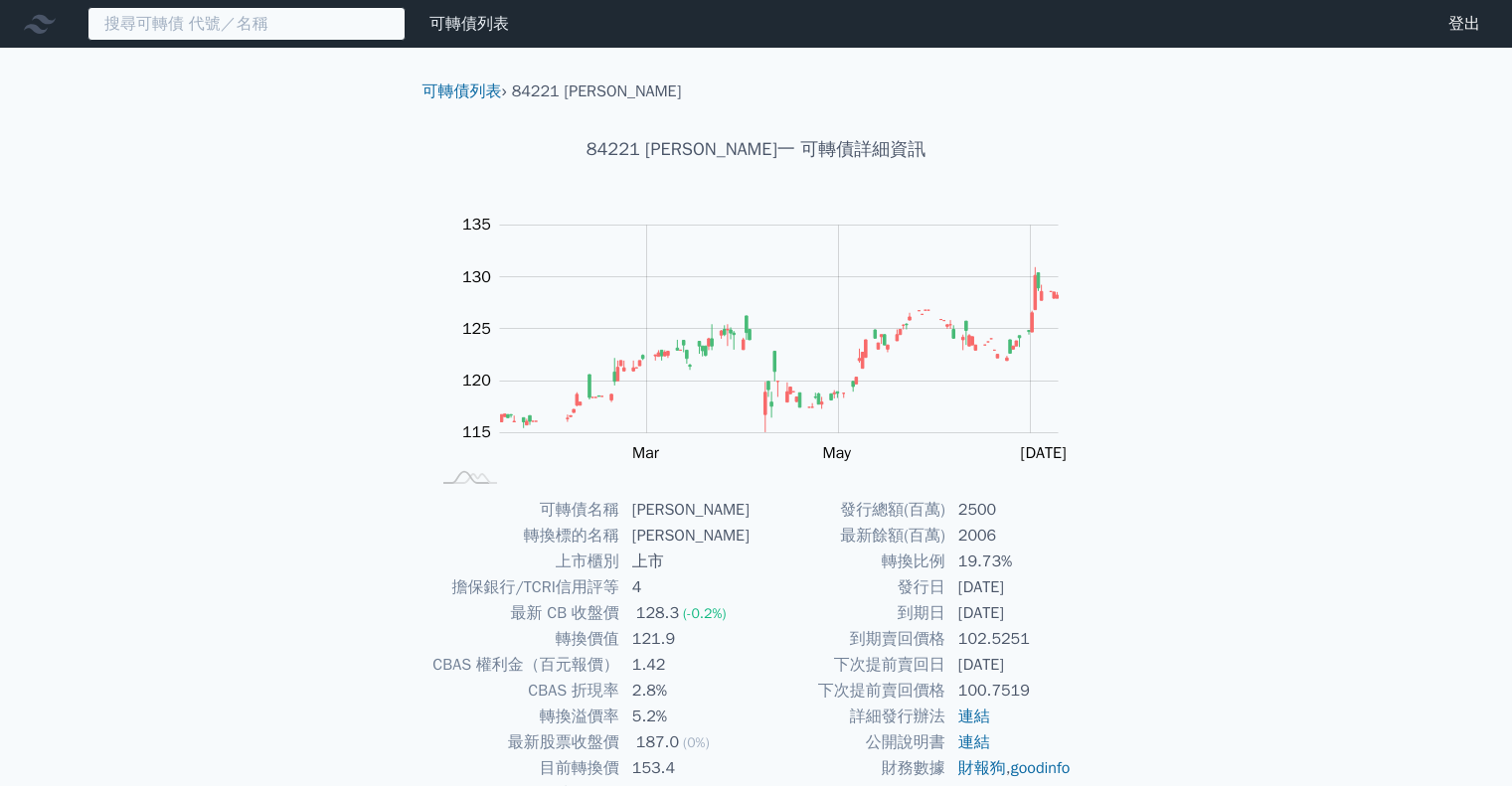 click at bounding box center (247, 24) 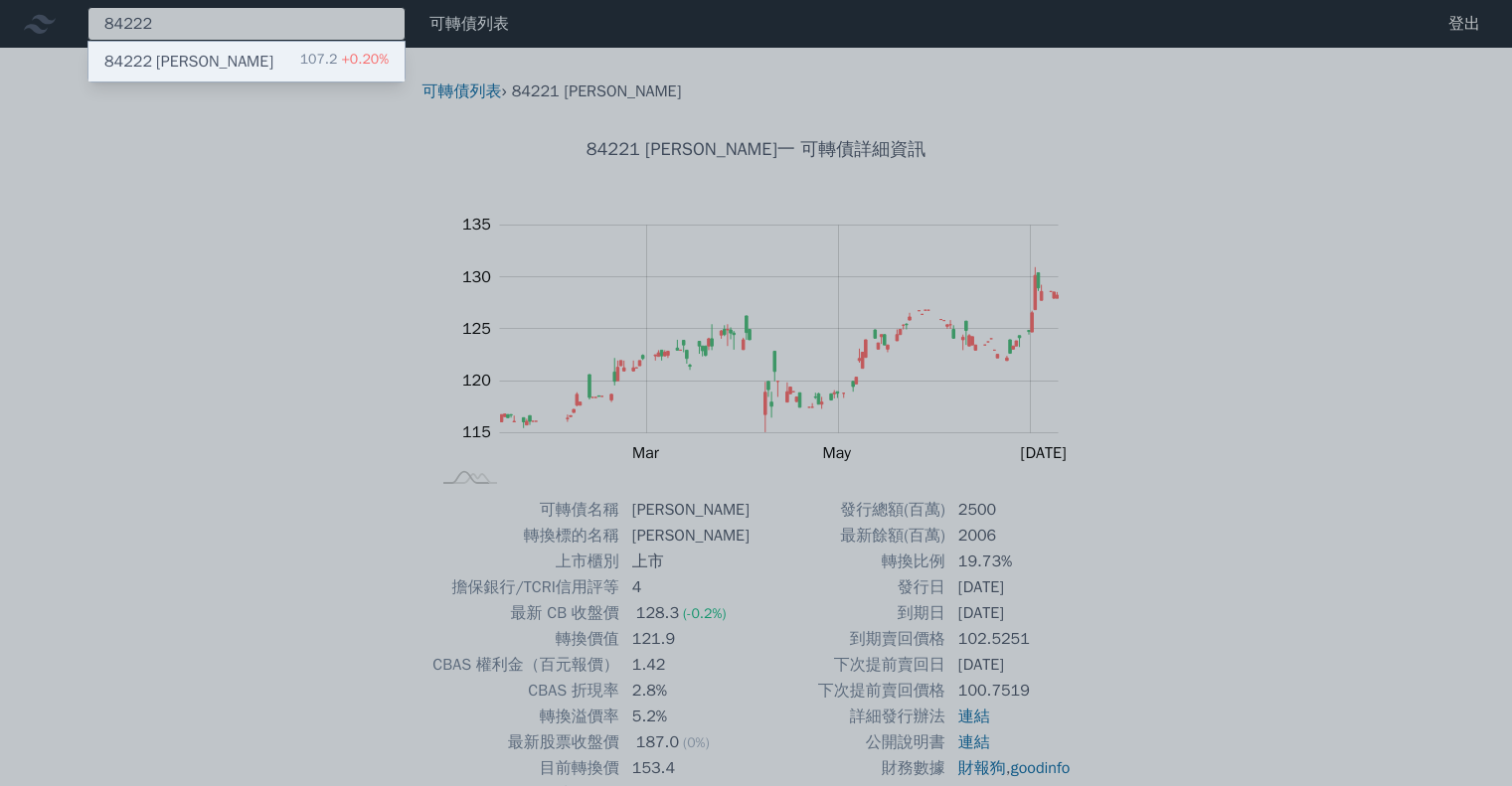 type on "84222" 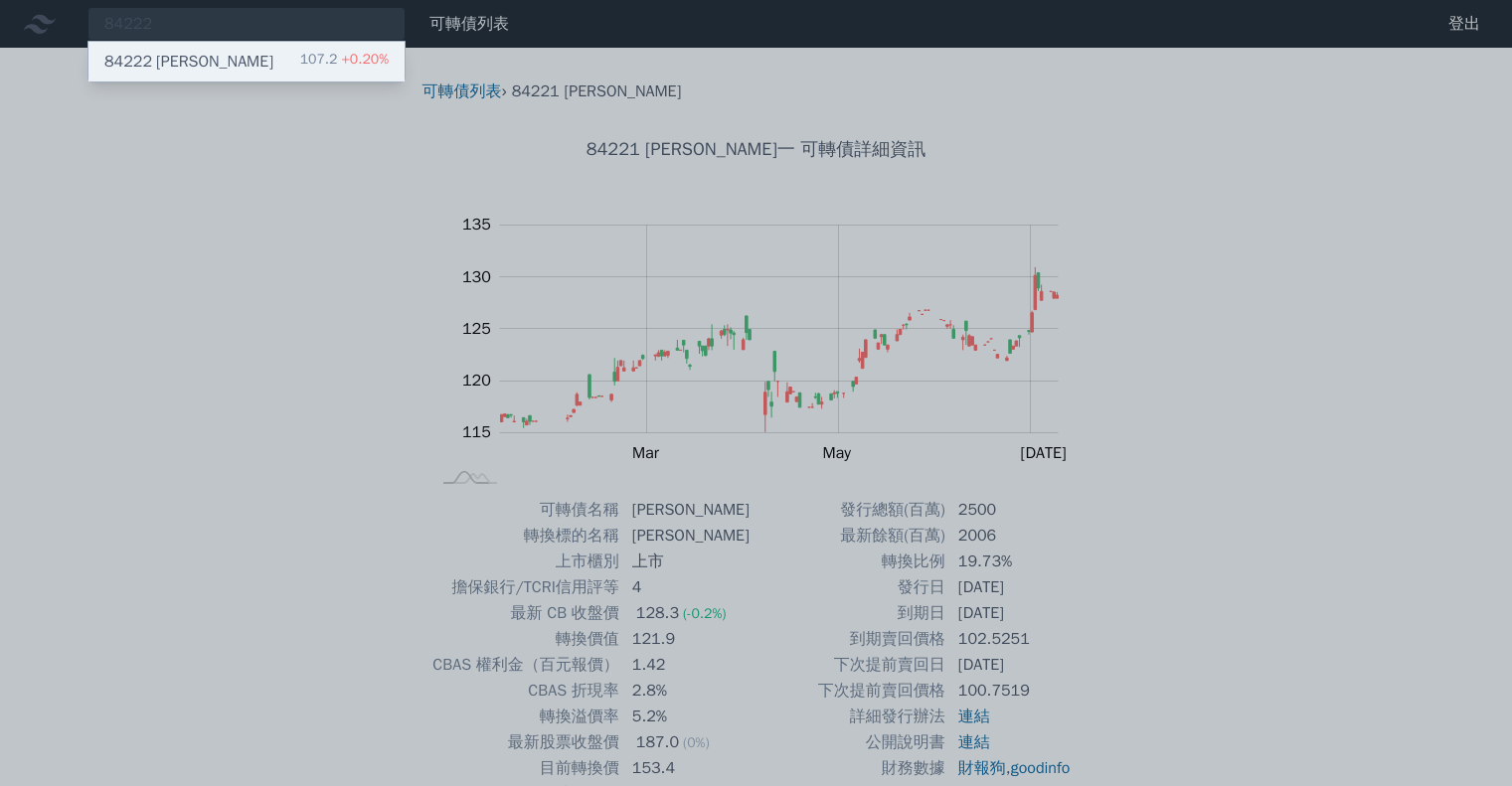 click on "84222 [PERSON_NAME]
107.2 +0.20%" at bounding box center [247, 62] 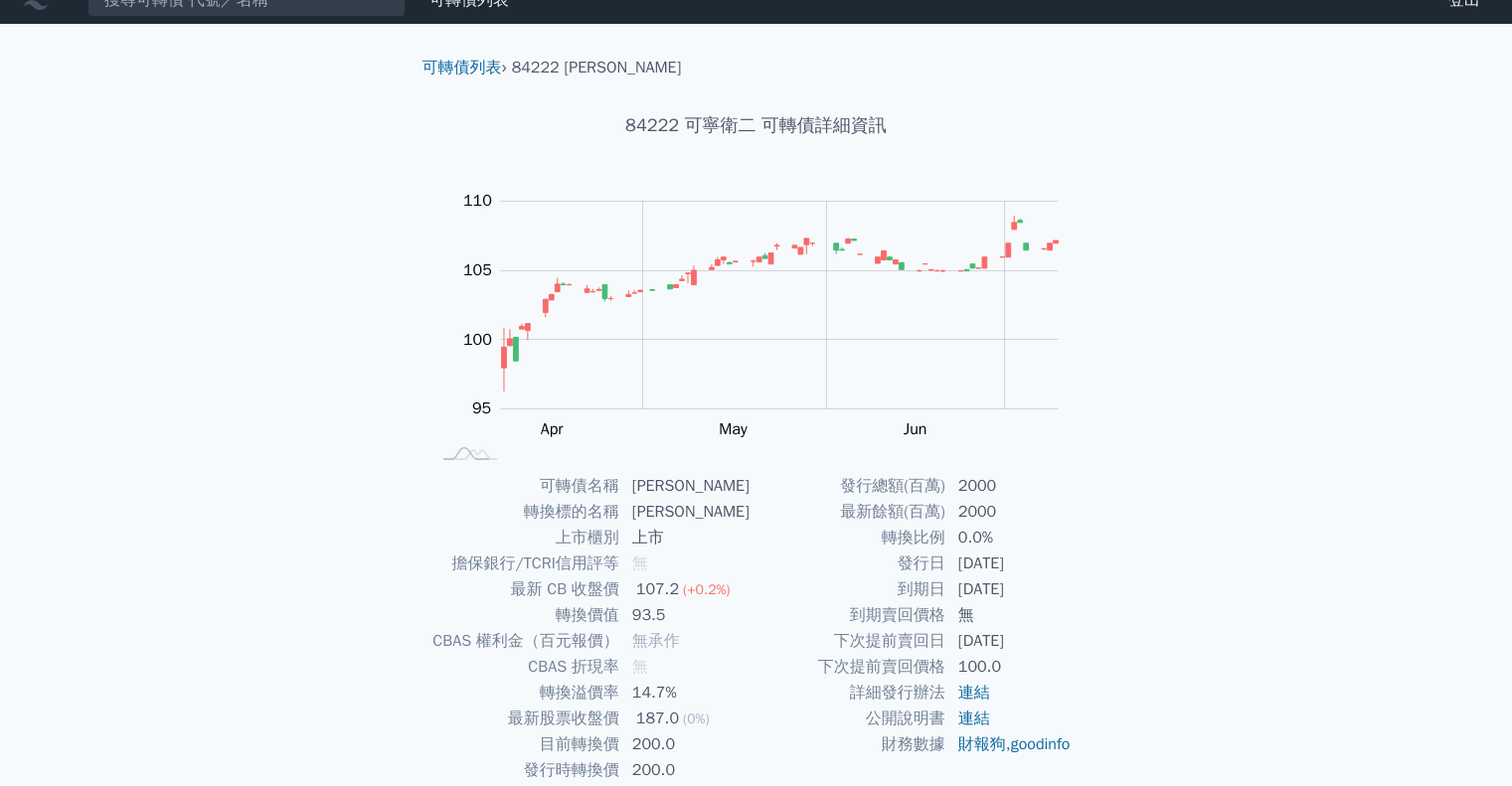scroll, scrollTop: 0, scrollLeft: 0, axis: both 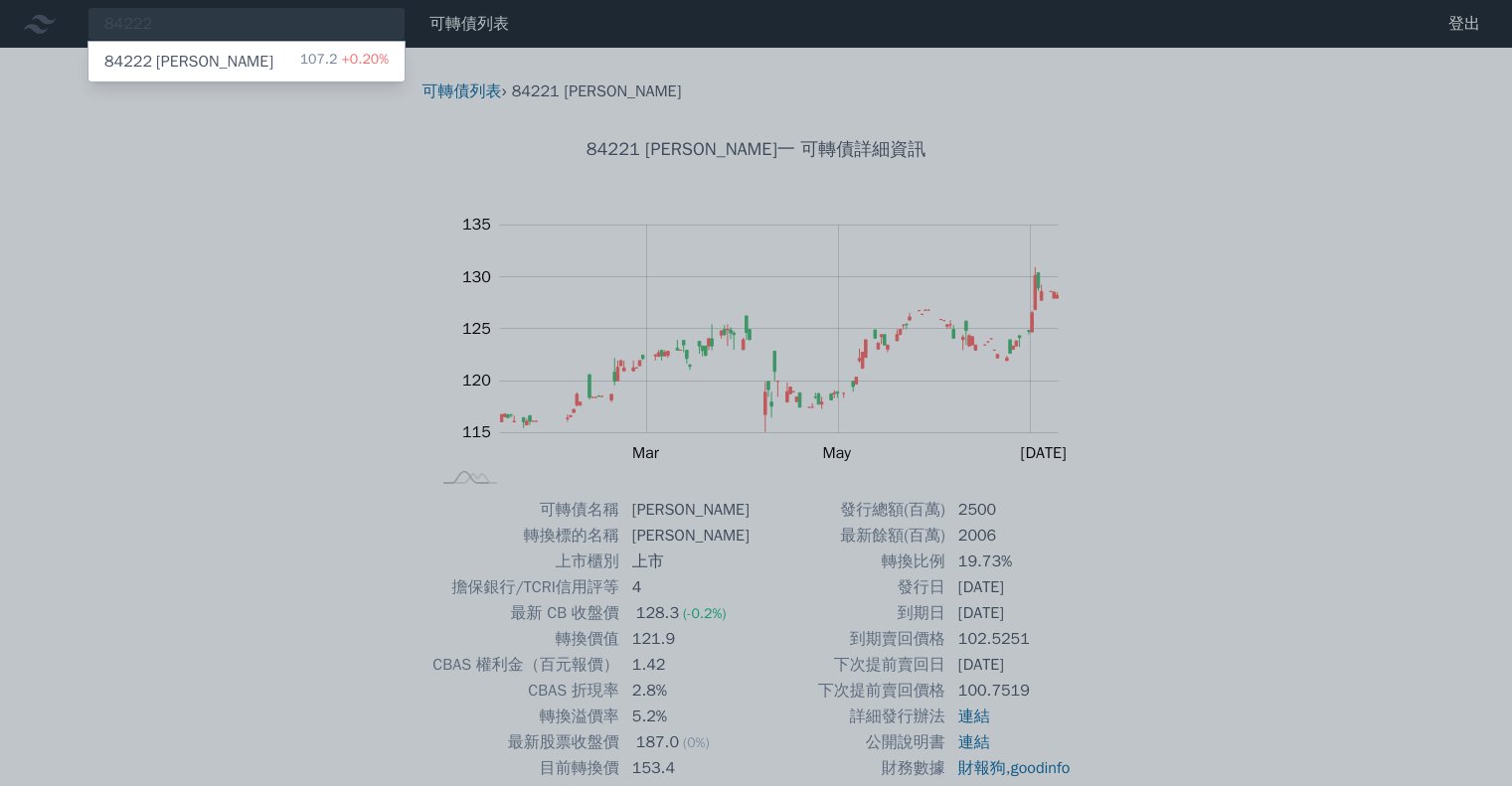click at bounding box center (756, 393) 